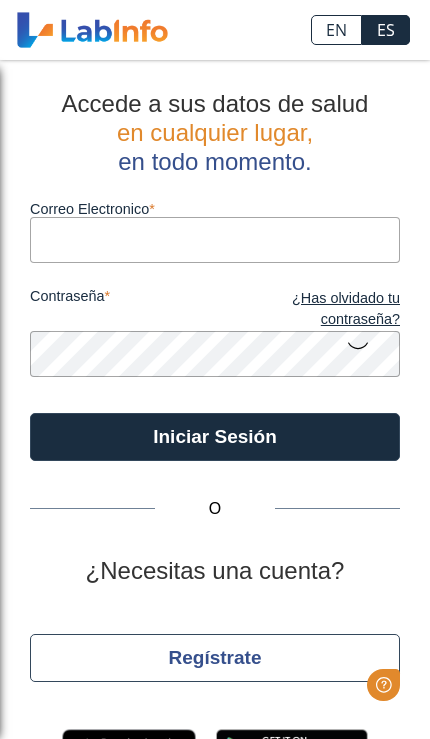 scroll, scrollTop: 0, scrollLeft: 0, axis: both 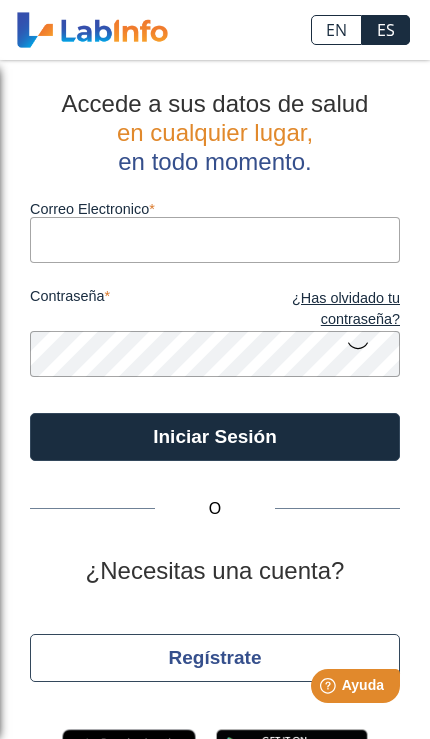 click on "Correo Electronico" at bounding box center (215, 239) 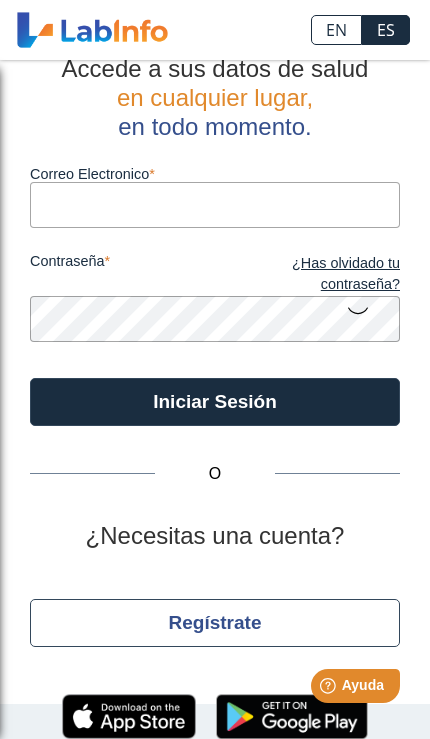 scroll, scrollTop: 34, scrollLeft: 0, axis: vertical 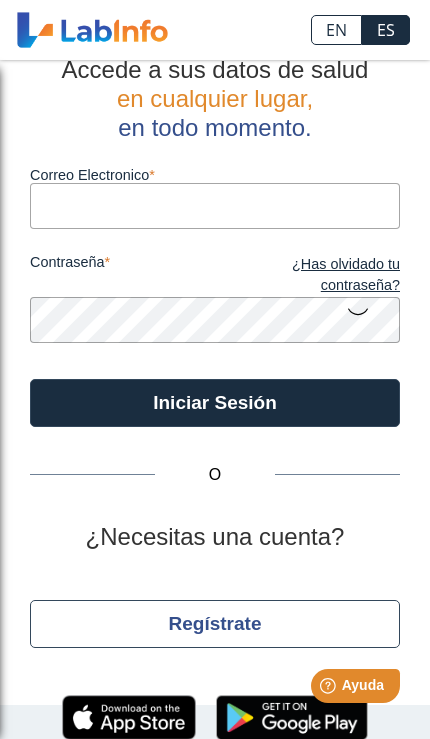 type on "[EMAIL_ADDRESS][DOMAIN_NAME]" 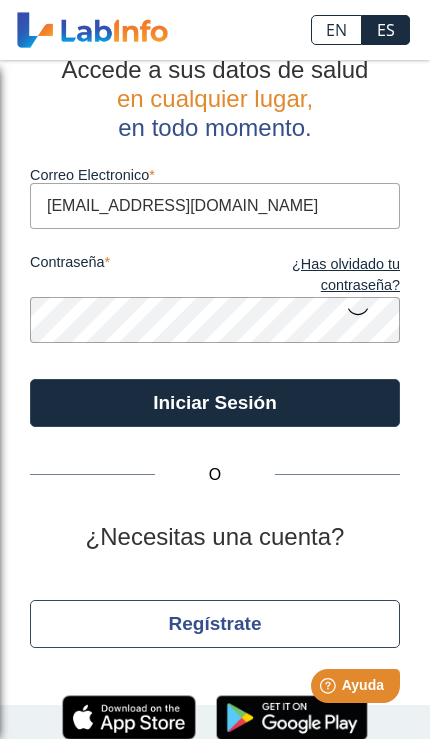 click on "Iniciar Sesión" 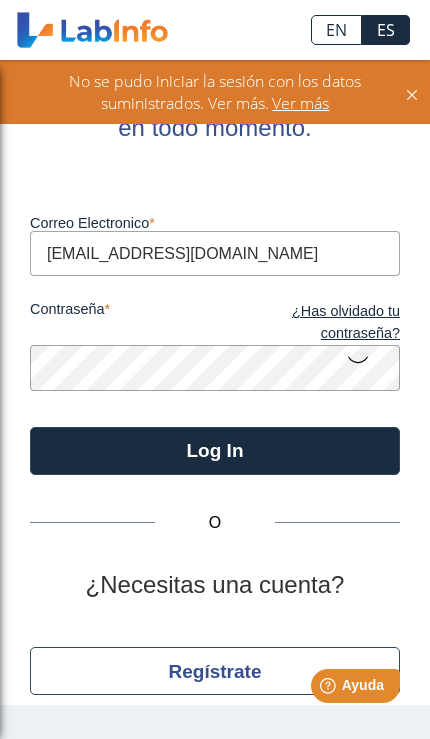 click on "Ver más" 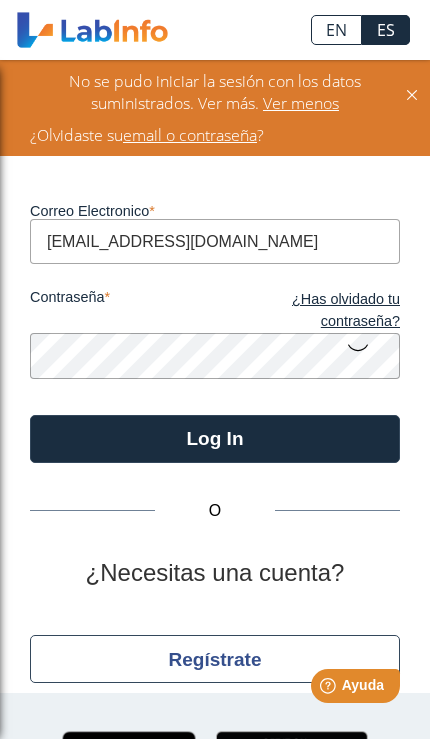 scroll, scrollTop: 39, scrollLeft: 0, axis: vertical 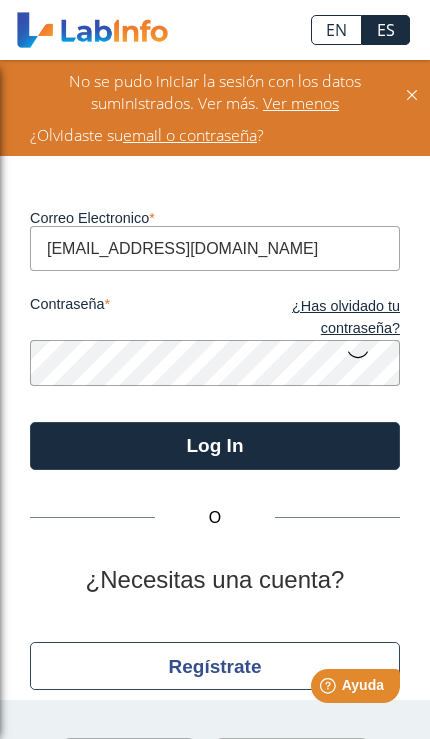 click 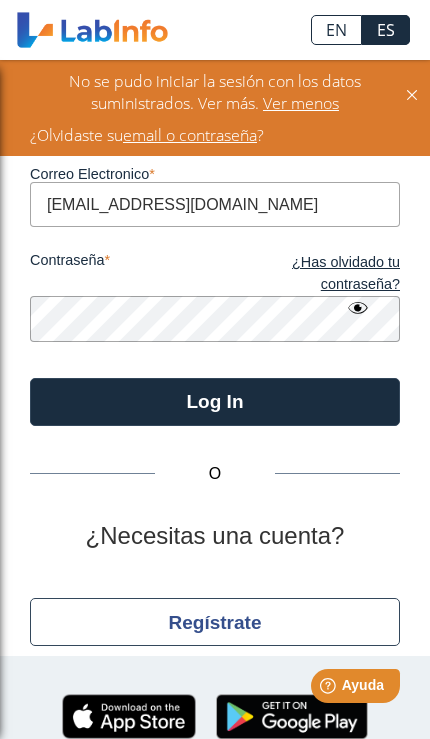 scroll, scrollTop: 82, scrollLeft: 0, axis: vertical 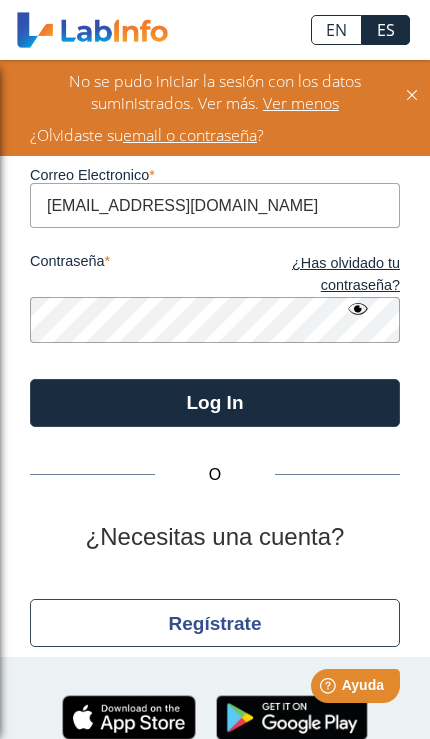 click on "Help [PERSON_NAME]" at bounding box center [355, 686] 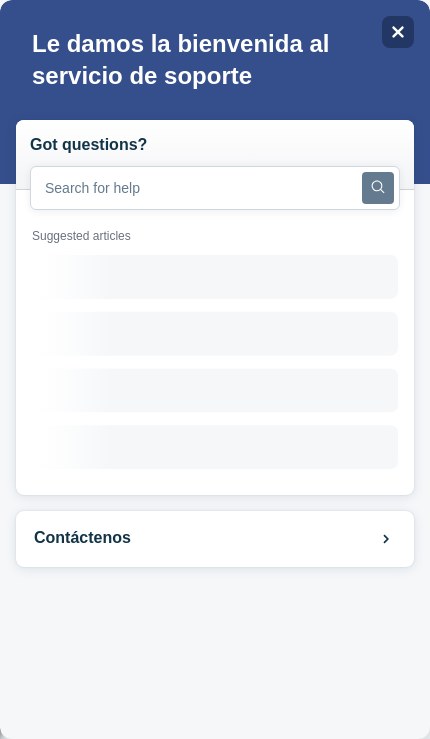 scroll, scrollTop: 0, scrollLeft: 0, axis: both 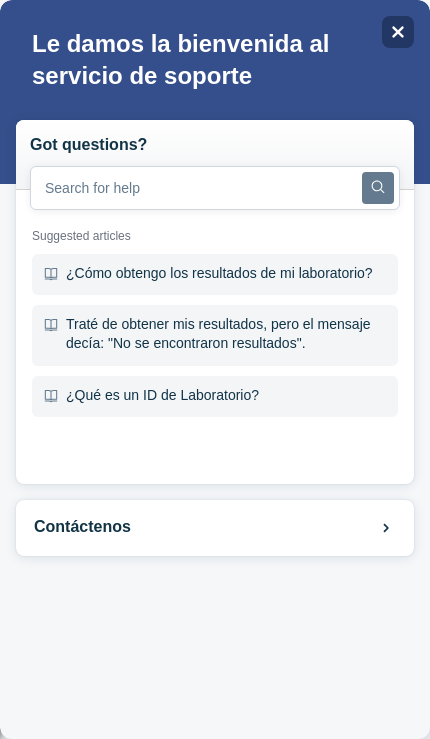 click on "Close" at bounding box center [398, 32] 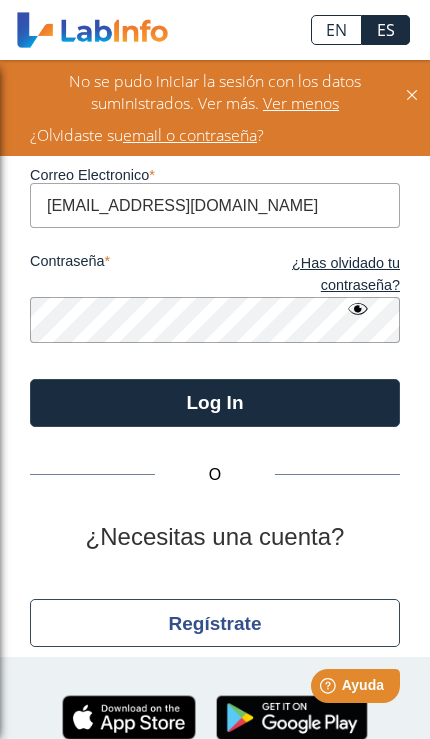 click on "Log In" 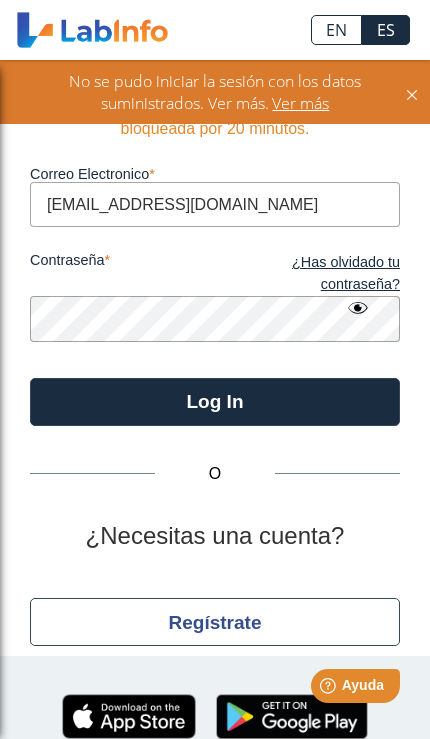 scroll, scrollTop: 82, scrollLeft: 0, axis: vertical 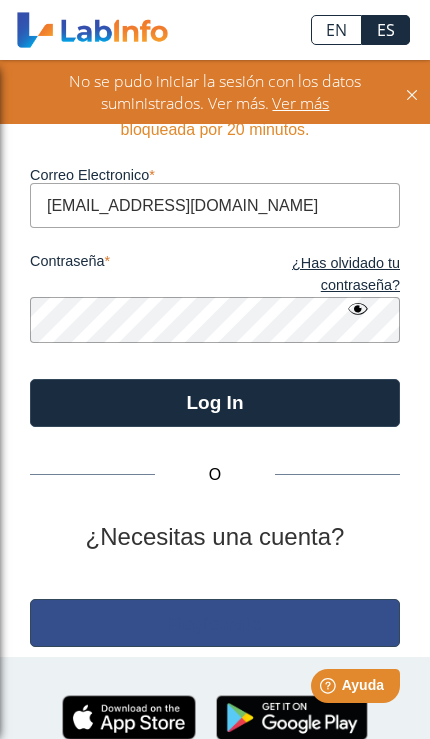 click on "Regístrate" 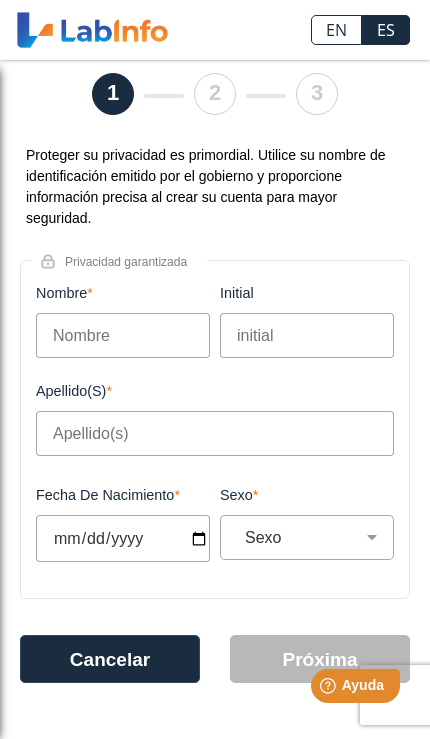 click on "Nombre" at bounding box center [123, 335] 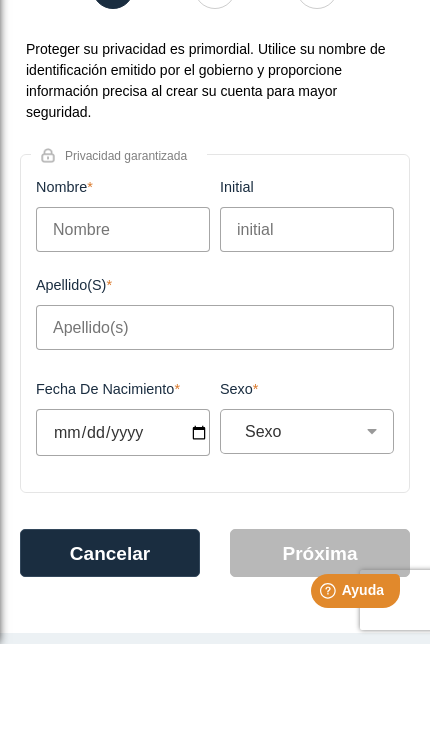 type on "[PERSON_NAME]" 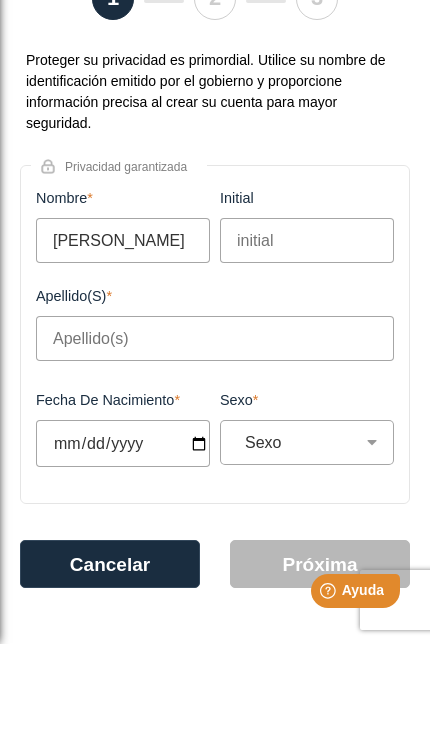 click on "Apellido(s)" at bounding box center [215, 433] 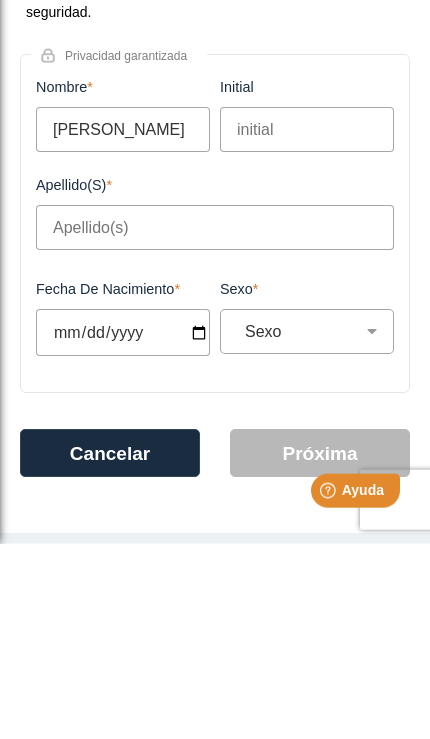 type on "[PERSON_NAME]" 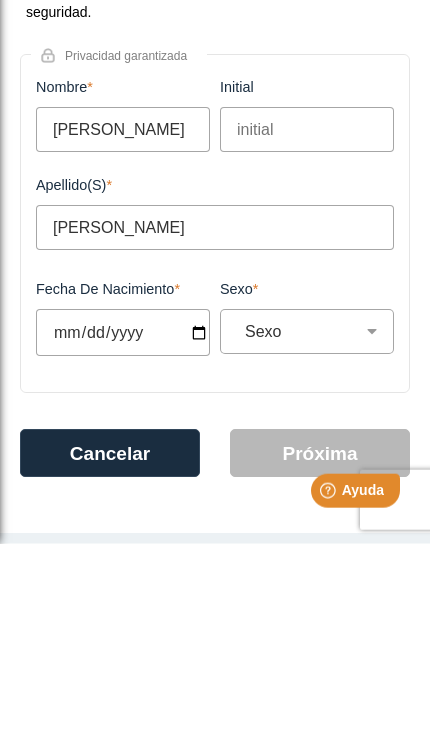 type on "[DATE]" 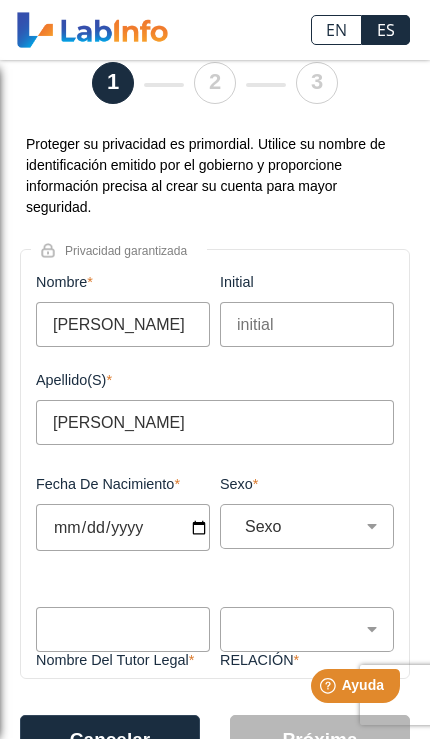 type on "[DATE]" 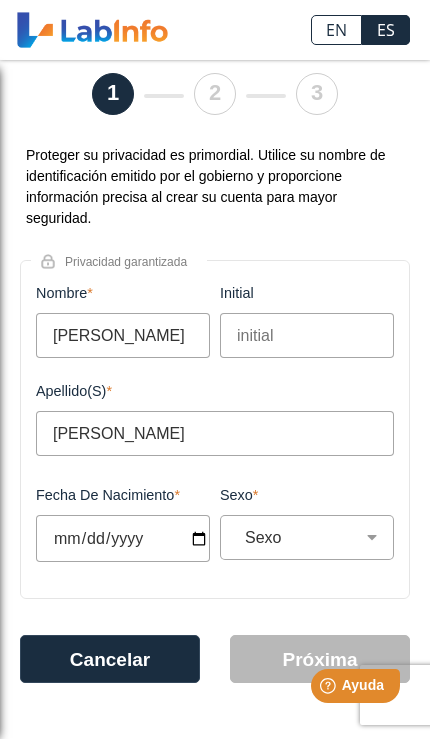 click on "Sexo Masculino Femenino" at bounding box center [315, 537] 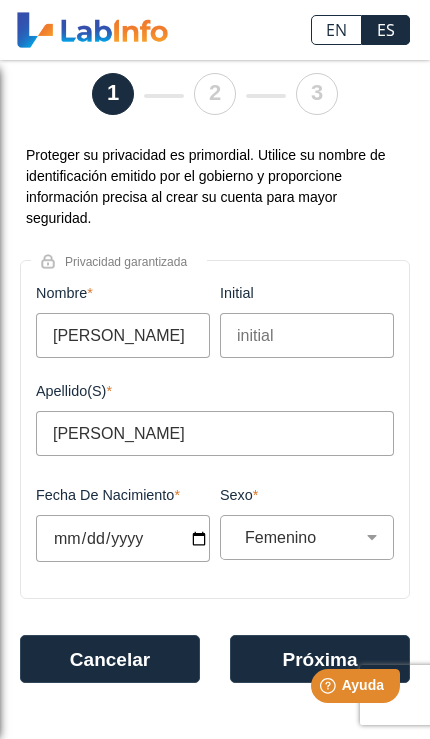 click on "Sexo Masculino Femenino" at bounding box center (315, 537) 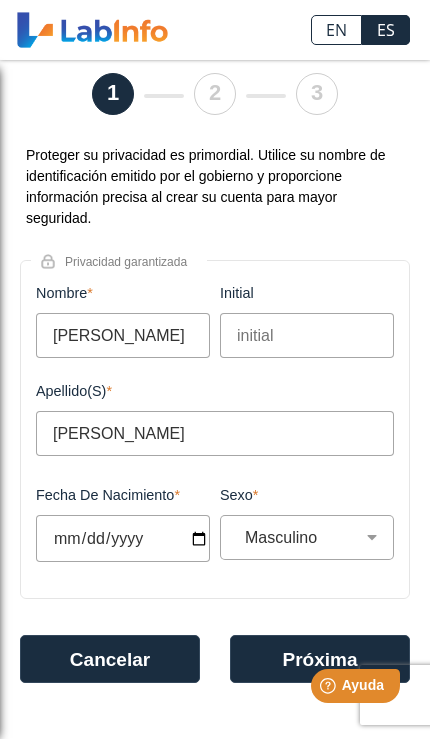 select on "M" 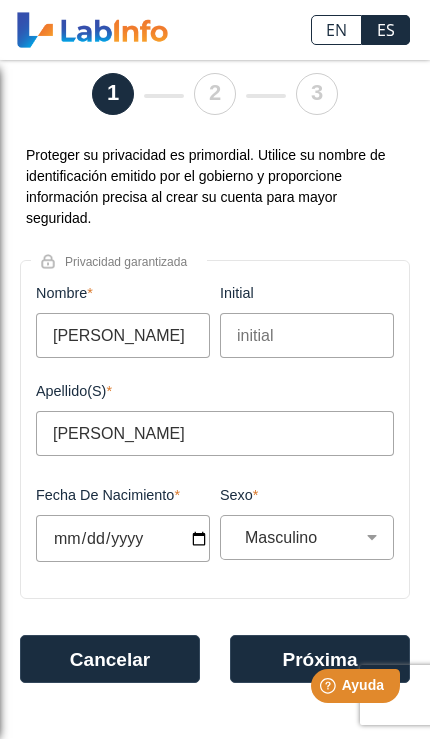 scroll, scrollTop: 82, scrollLeft: 0, axis: vertical 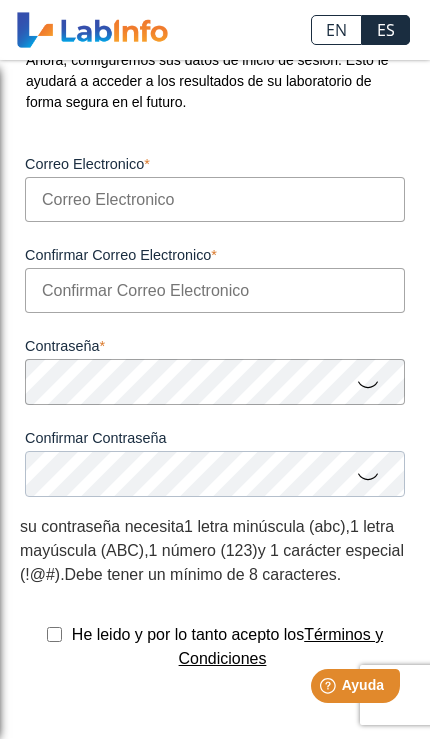 click on "Correo Electronico" at bounding box center [215, 199] 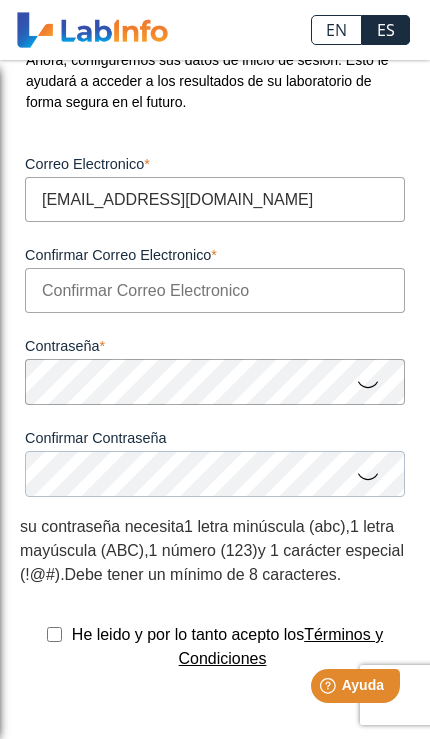 type on "[EMAIL_ADDRESS][DOMAIN_NAME]" 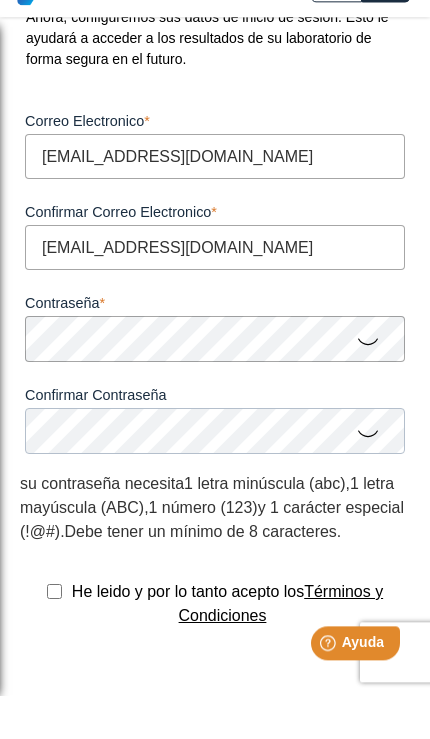 type on "[EMAIL_ADDRESS][DOMAIN_NAME]" 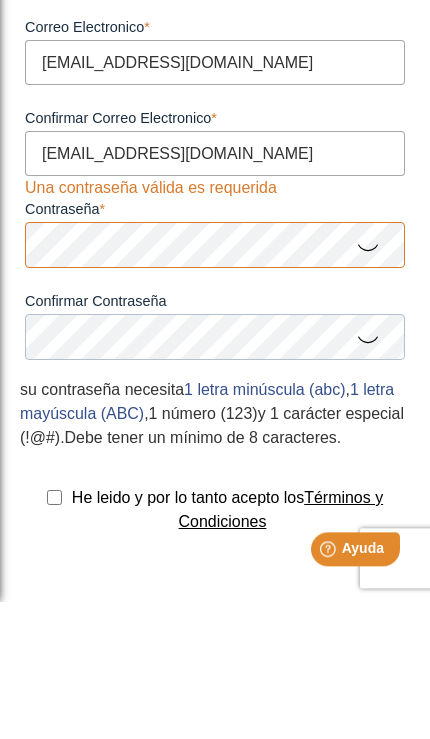 click 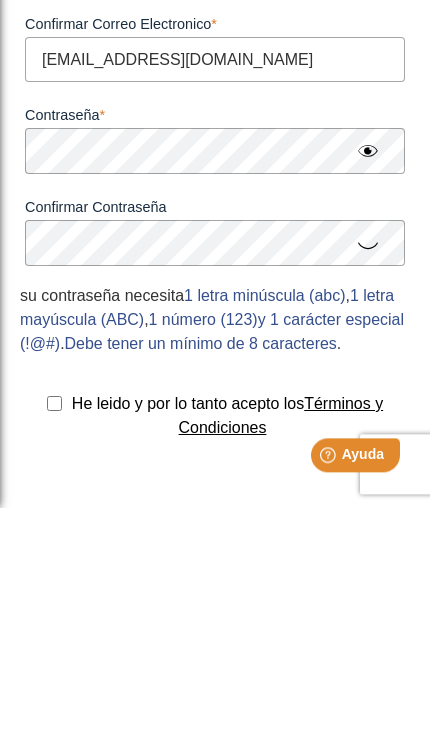 click 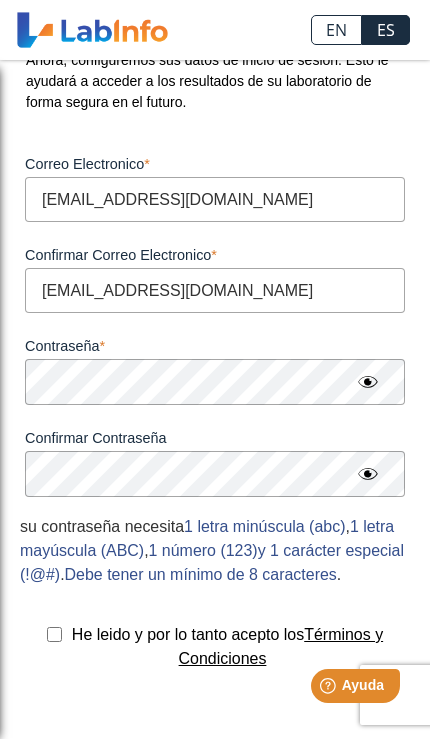 click on "He leido y por lo tanto acepto los  Términos y Condiciones" 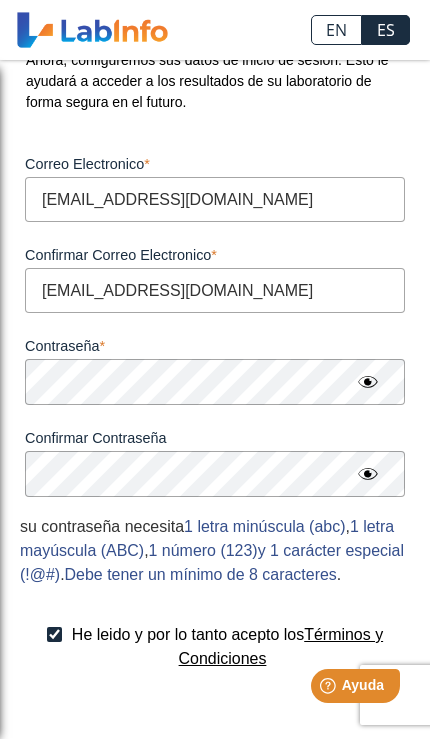 checkbox on "true" 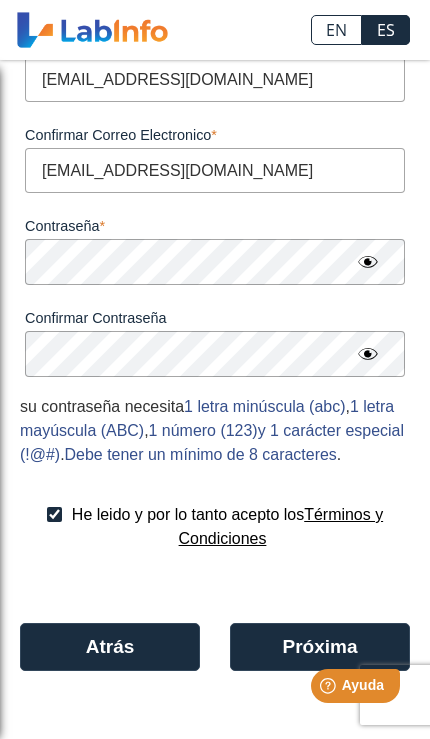 scroll, scrollTop: 314, scrollLeft: 0, axis: vertical 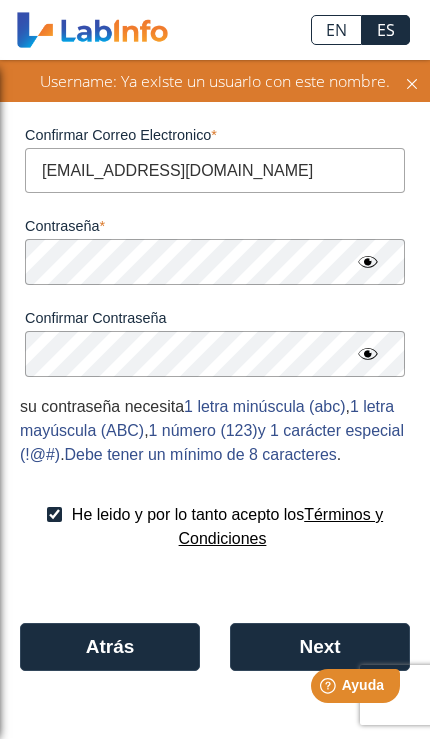 click on "Atrás" 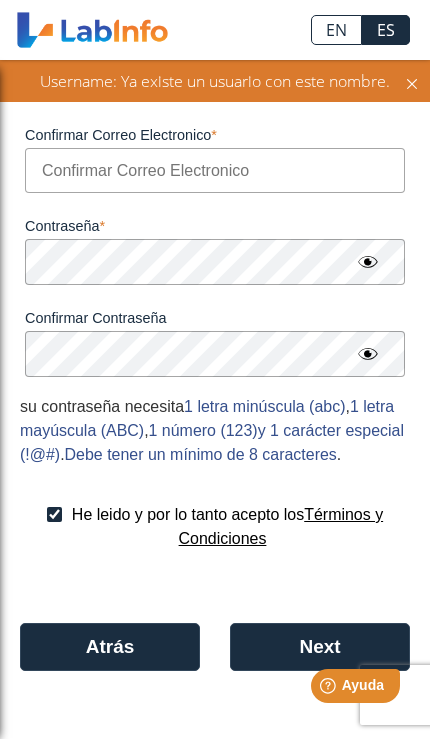 scroll, scrollTop: 106, scrollLeft: 0, axis: vertical 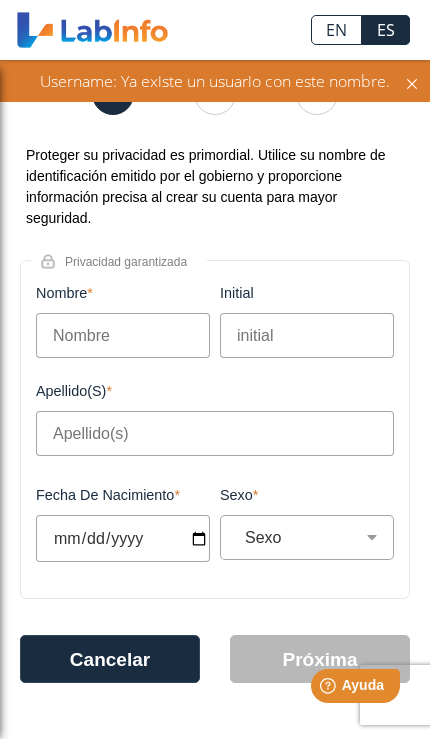 click on "Nombre" at bounding box center (123, 335) 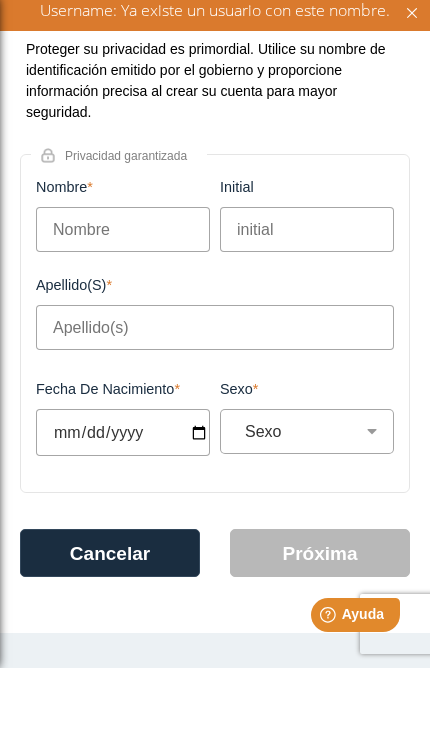 type on "[PERSON_NAME]" 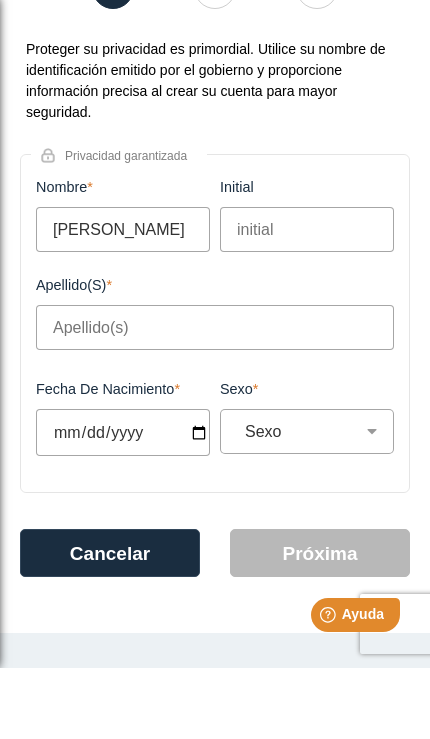 scroll, scrollTop: 82, scrollLeft: 0, axis: vertical 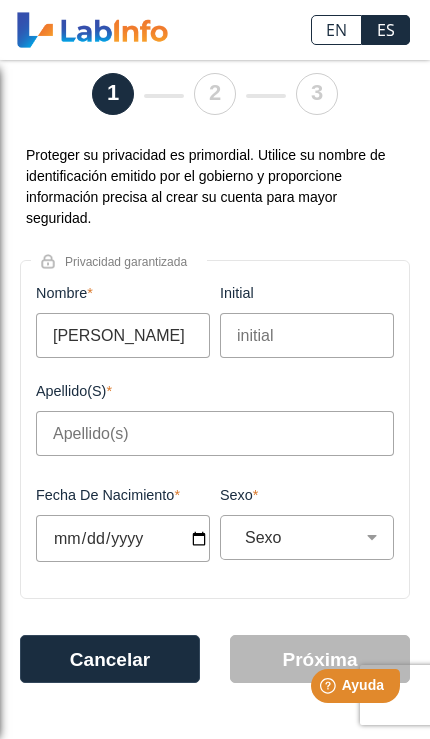 click on "Apellido(s)" at bounding box center [215, 433] 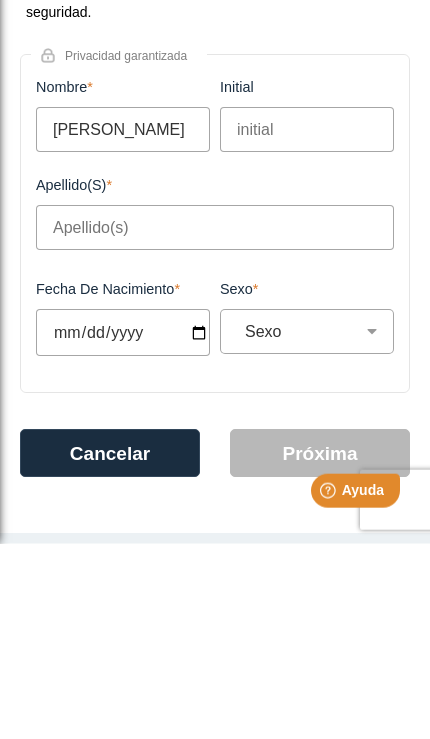 type on "[PERSON_NAME]" 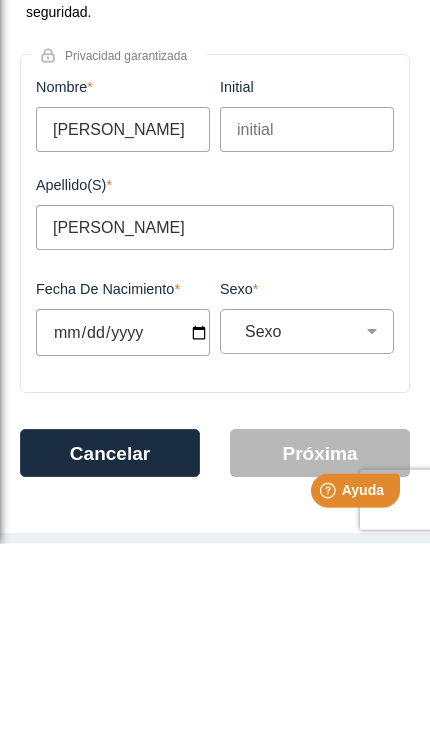 type on "[DATE]" 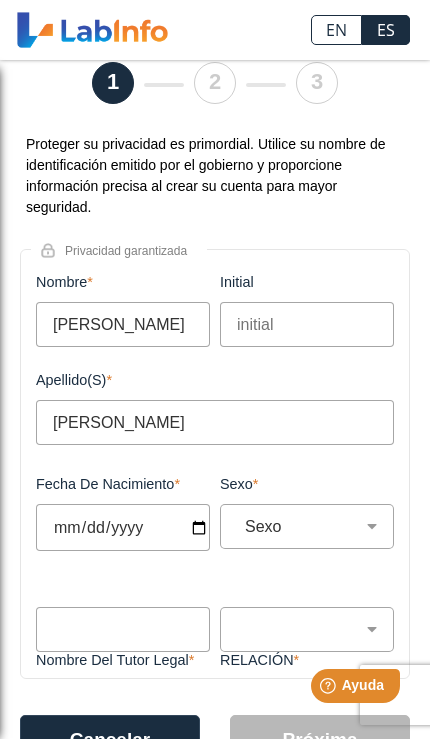 type on "[DATE]" 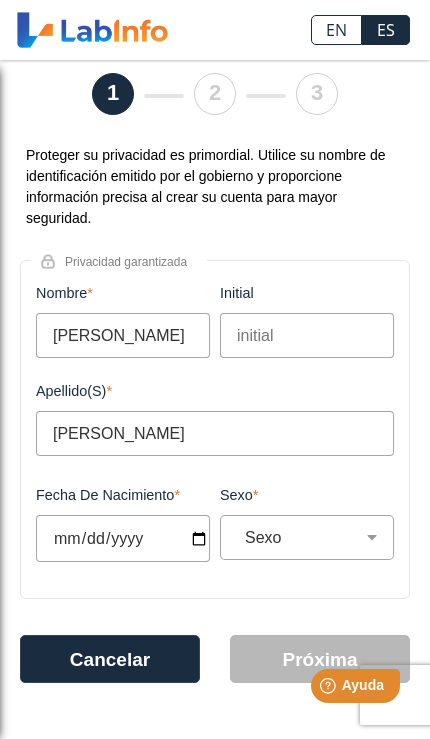 click on "Sexo Masculino Femenino" at bounding box center (315, 537) 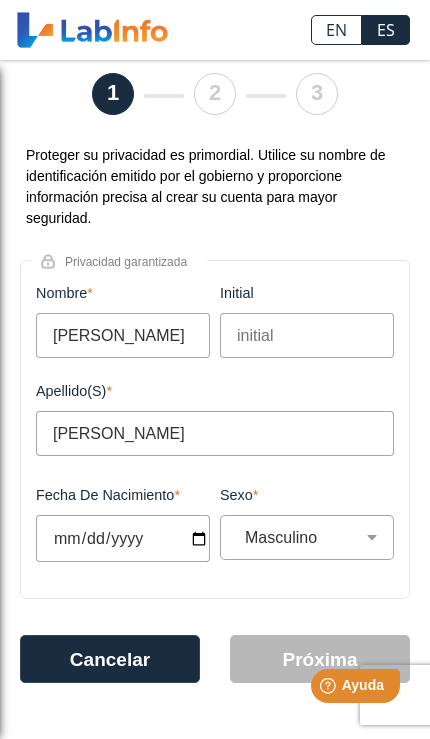 select on "M" 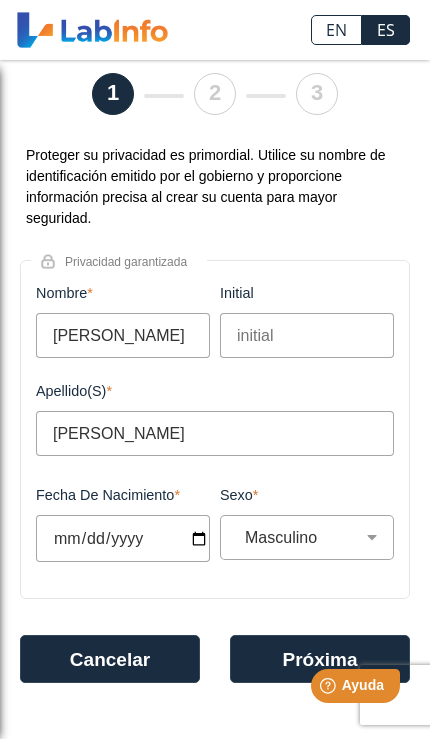 click on "Próxima" 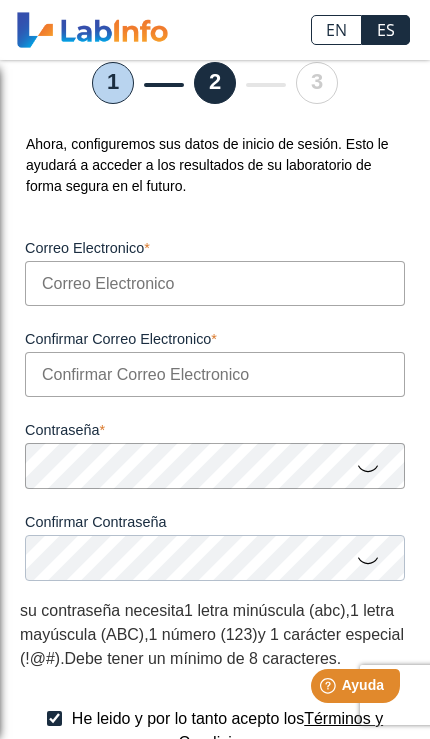 click on "Correo Electronico" at bounding box center [215, 283] 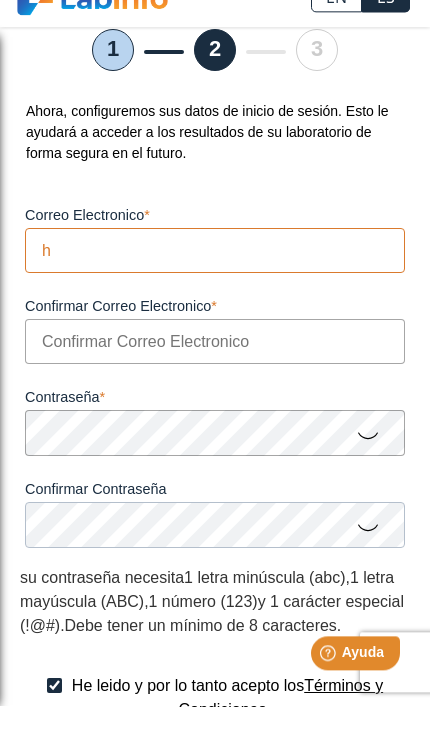 type on "hr" 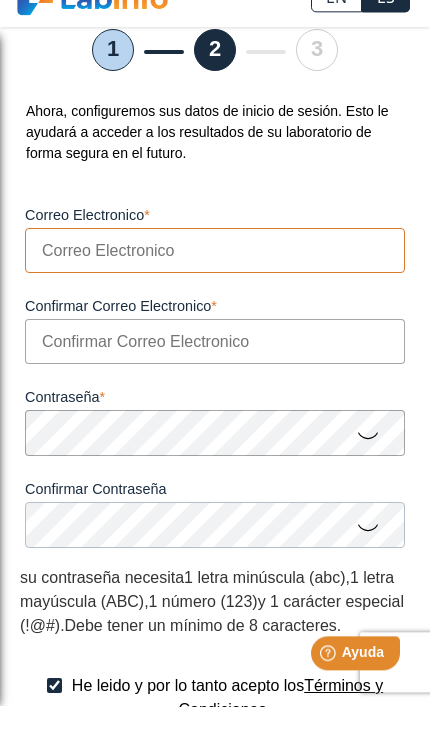type on "[EMAIL_ADDRESS][DOMAIN_NAME]" 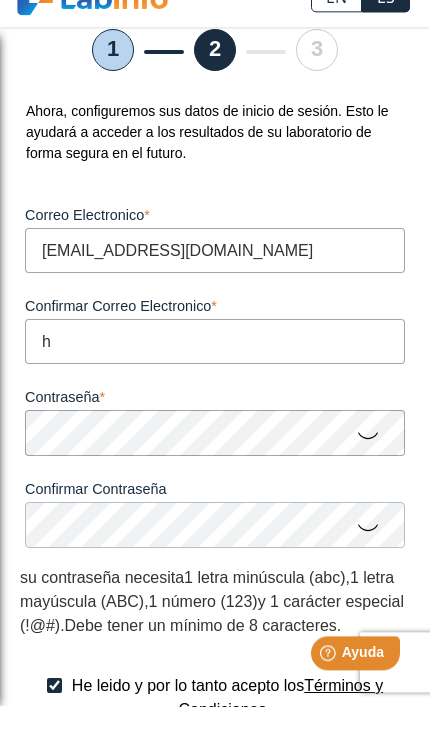 type on "hr" 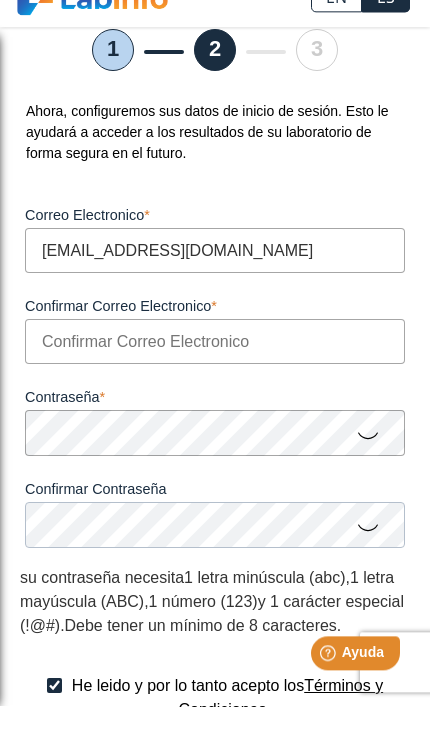 type on "[EMAIL_ADDRESS][DOMAIN_NAME]" 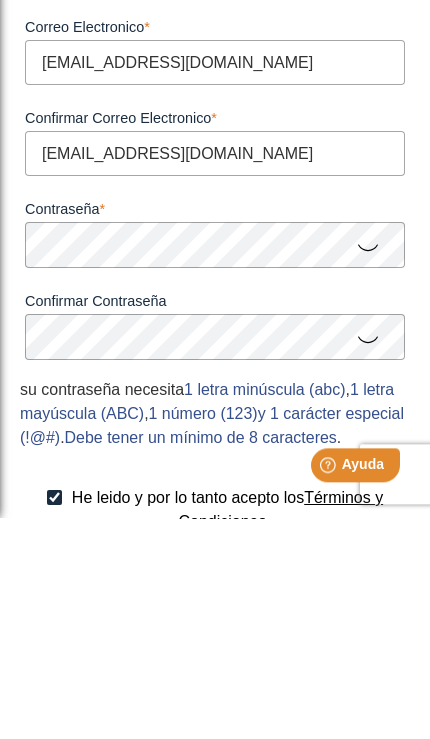click 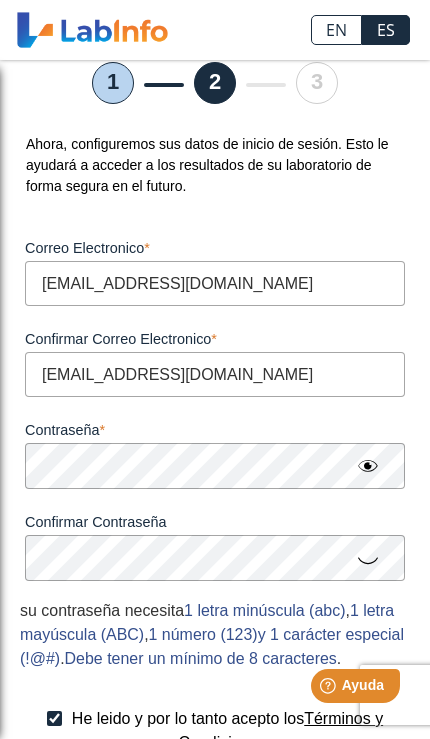 click 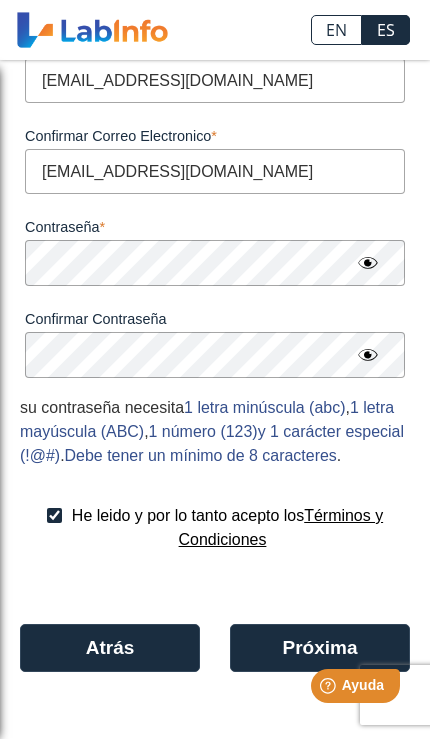 scroll, scrollTop: 299, scrollLeft: 0, axis: vertical 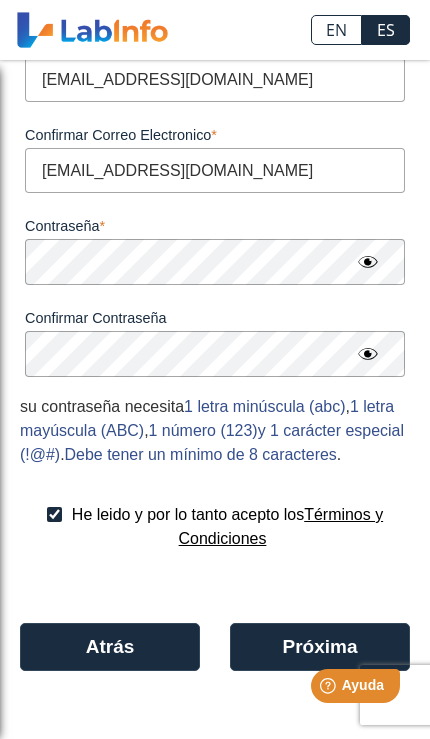 click on "Próxima" 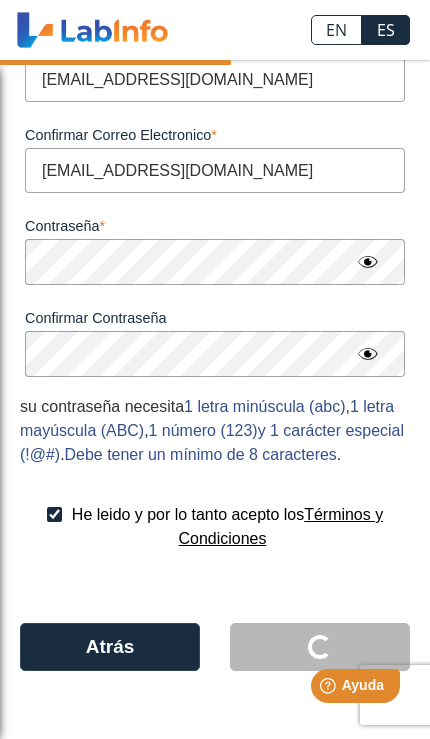 scroll, scrollTop: 82, scrollLeft: 0, axis: vertical 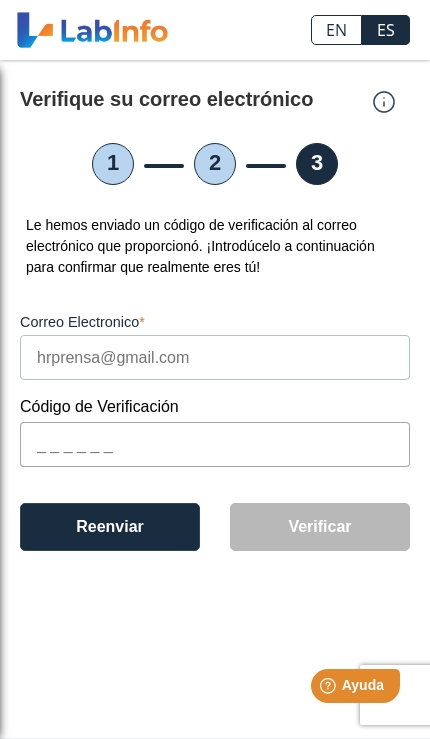 click at bounding box center (215, 444) 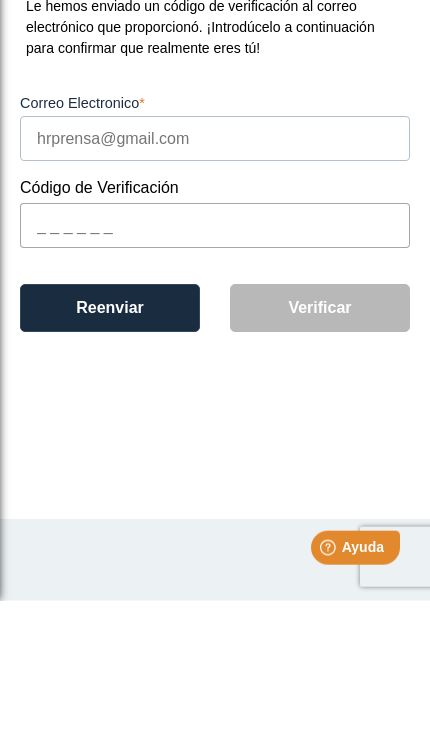paste on "BF356F" 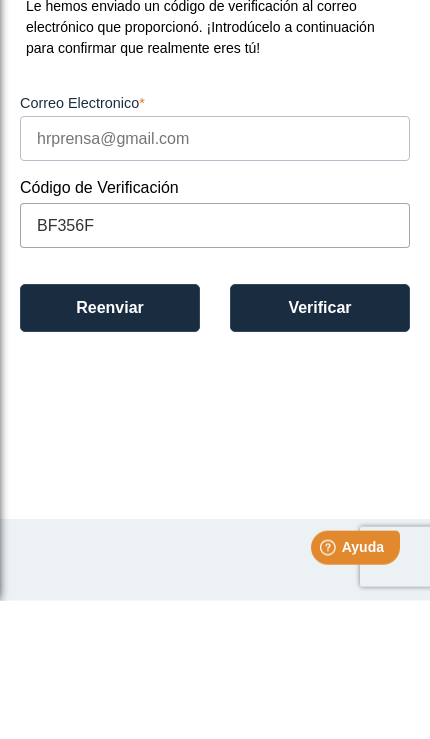 type on "BF356F" 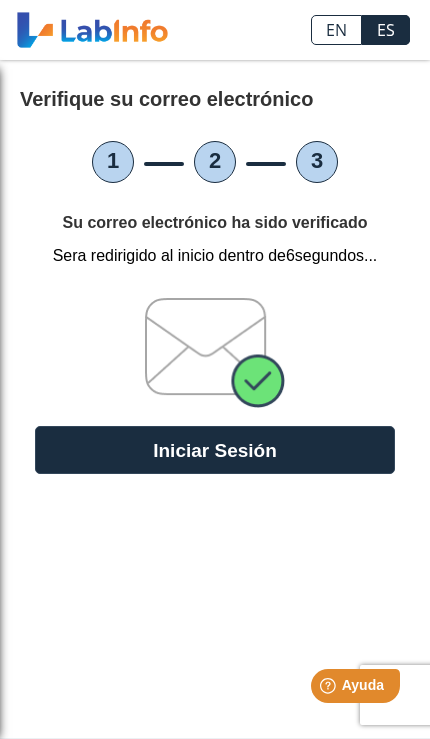 click on "Iniciar Sesión" 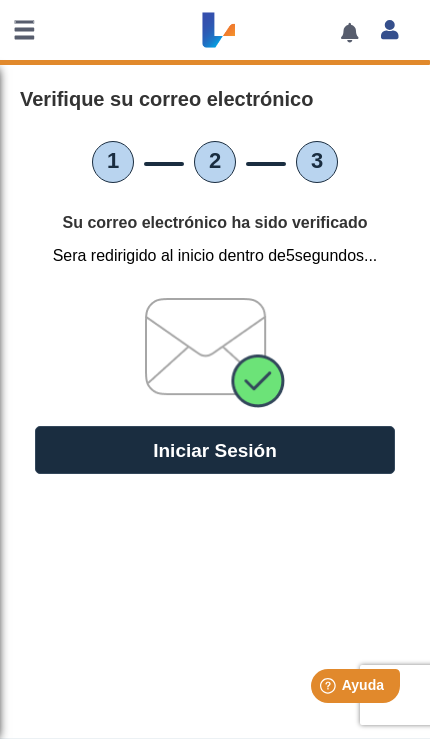 scroll, scrollTop: 1, scrollLeft: 0, axis: vertical 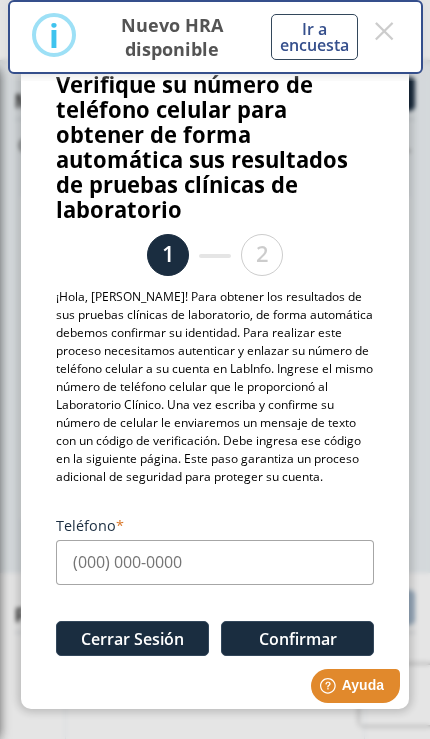 click on "Teléfono" at bounding box center (215, 562) 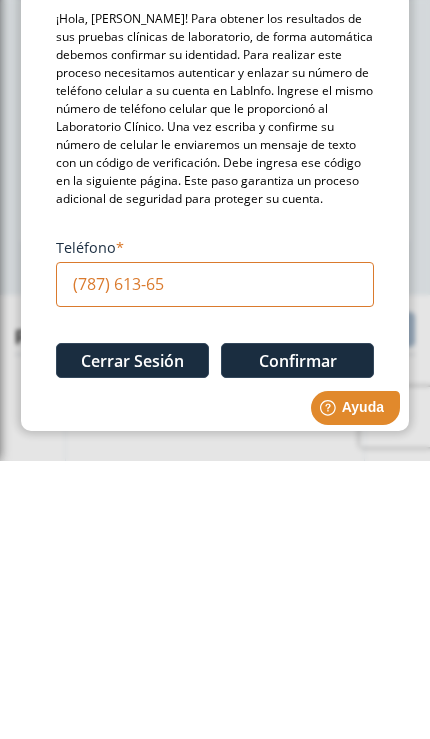 type on "(787) 613-655" 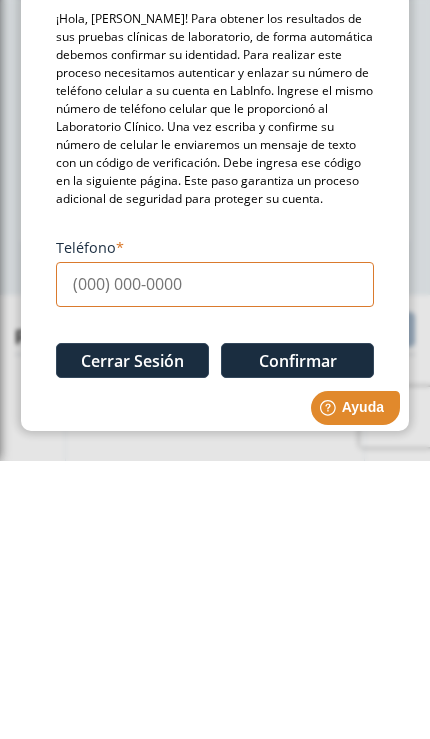 type on "[PHONE_NUMBER]" 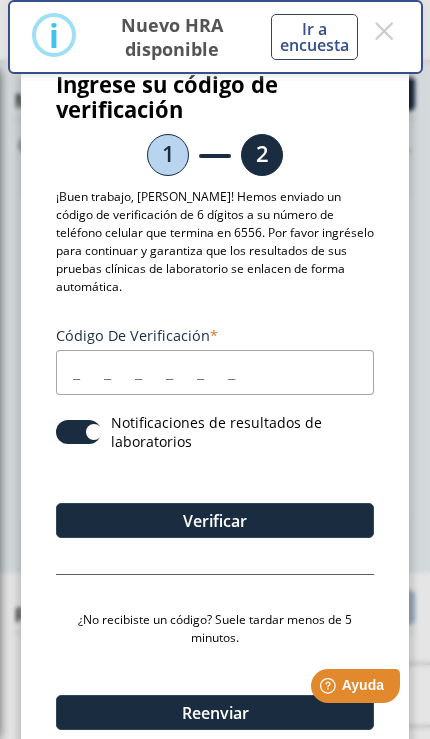 click on "Código de verificación" at bounding box center [215, 372] 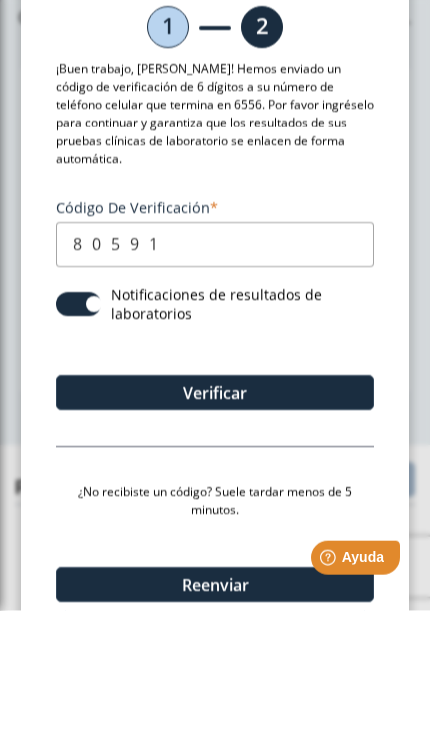 type on "805910" 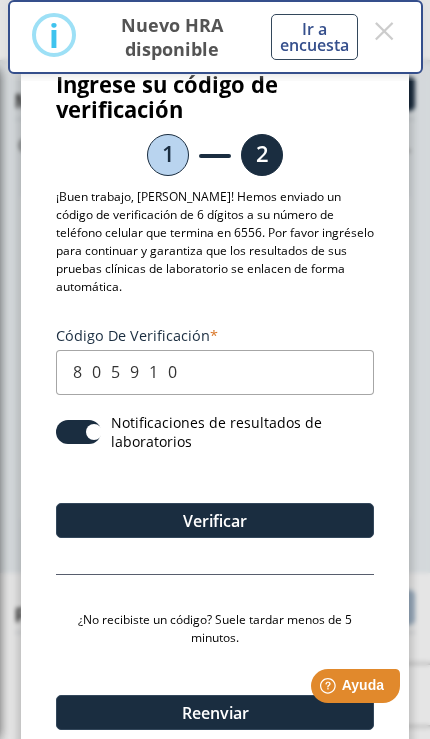 click on "Verificar" 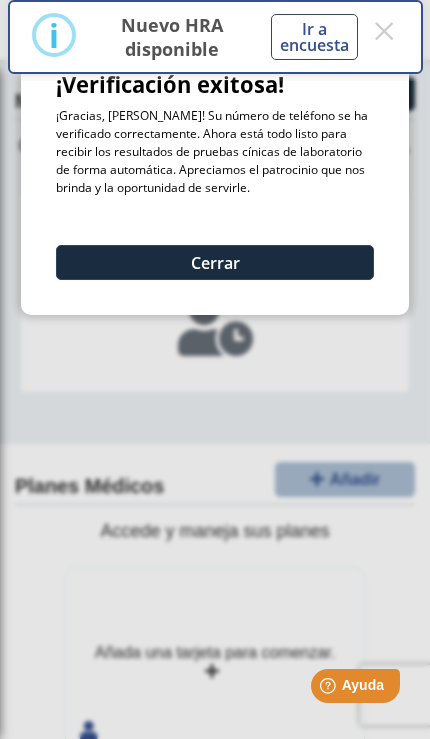 click on "×" at bounding box center [384, 31] 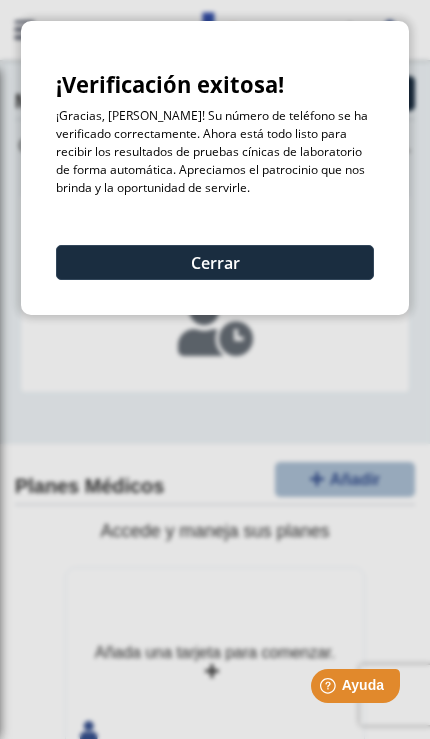 click on "Cerrar" 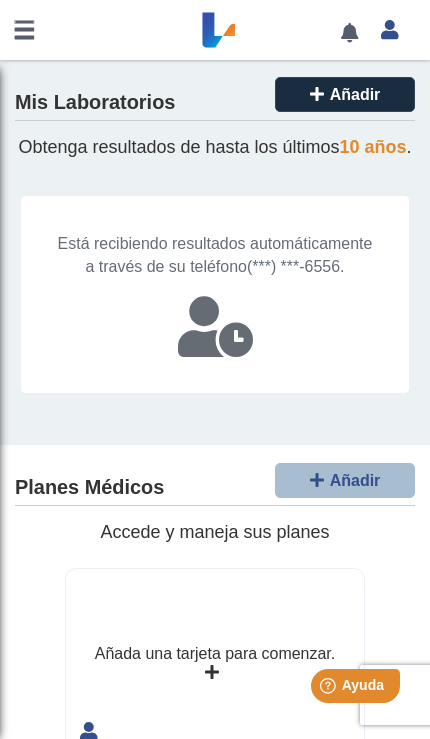 scroll, scrollTop: 0, scrollLeft: 0, axis: both 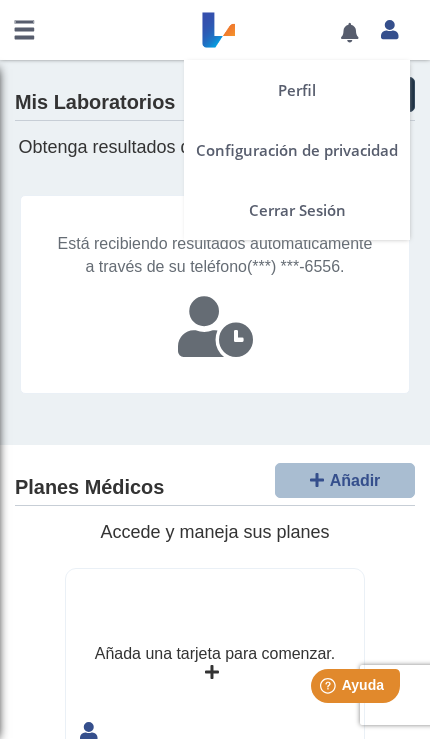 click at bounding box center (389, 29) 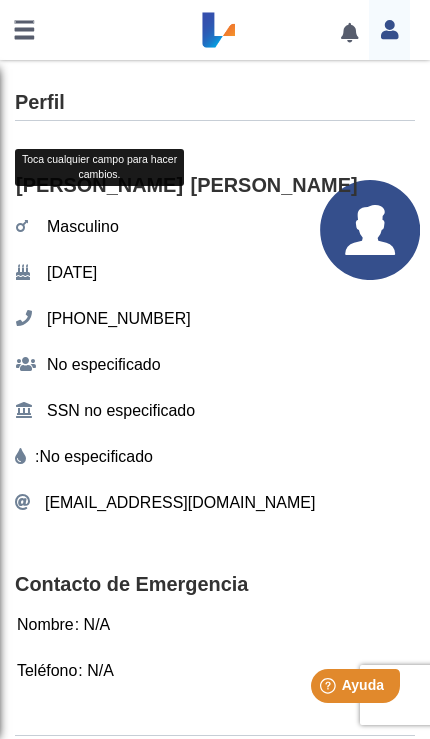 click on "[DATE]" 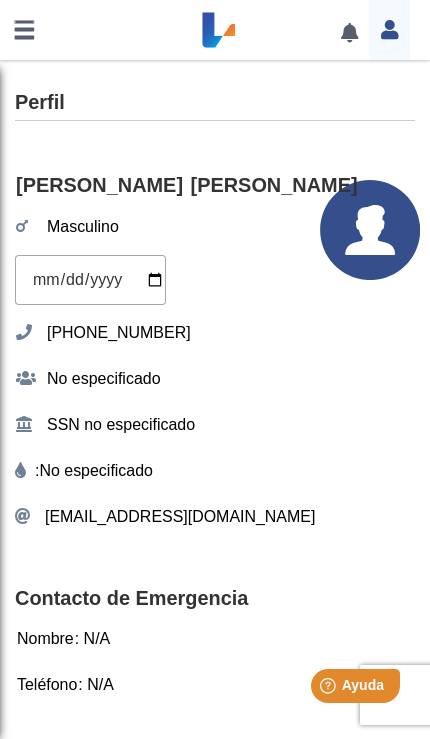 click on "[PERSON_NAME] Masculino [DATE] (787) 613-6556 No especificado SSN no especificado :   No especificado  [EMAIL_ADDRESS][DOMAIN_NAME]" 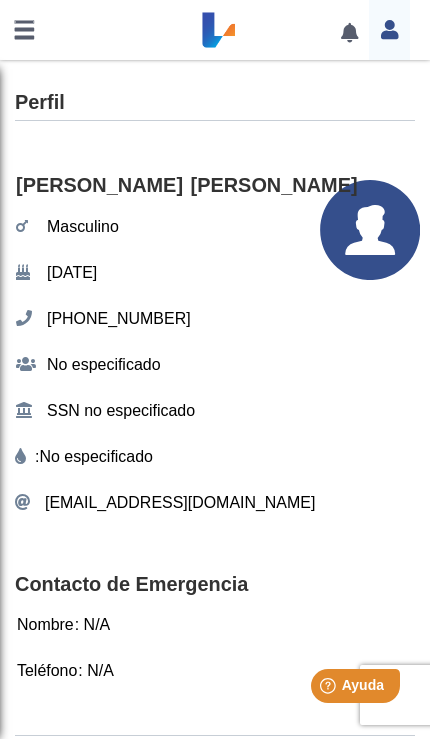 scroll, scrollTop: 0, scrollLeft: 0, axis: both 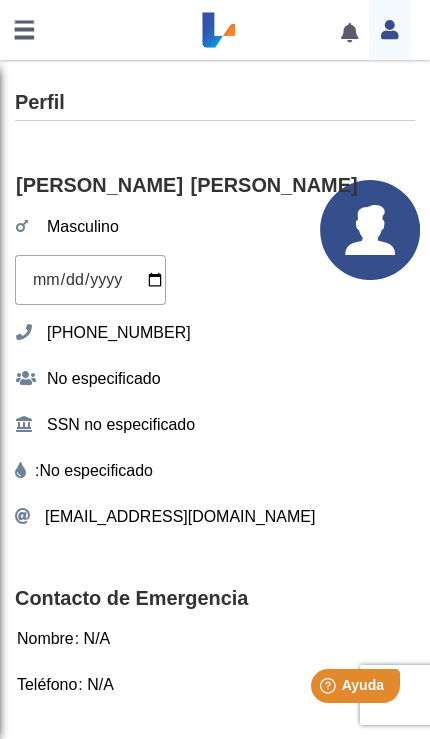 click at bounding box center (90, 280) 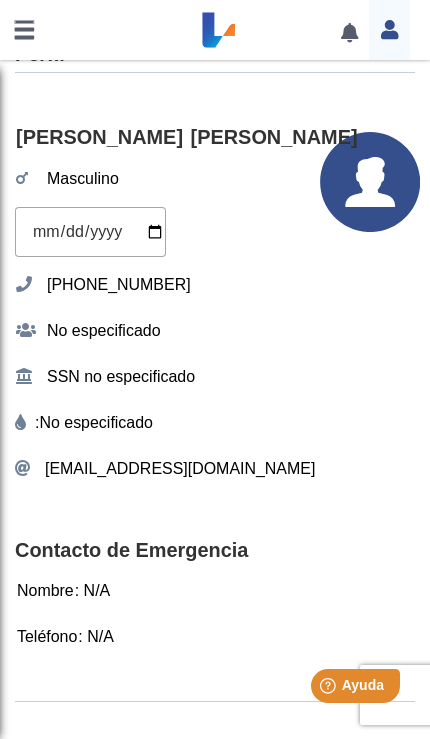 scroll, scrollTop: 49, scrollLeft: 0, axis: vertical 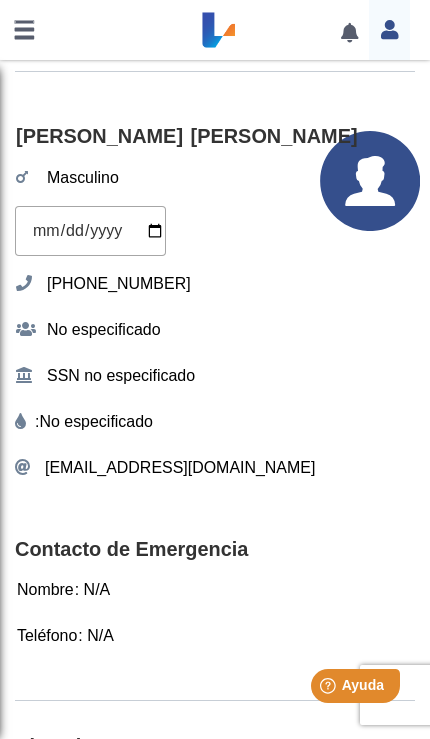 click on "No especificado" 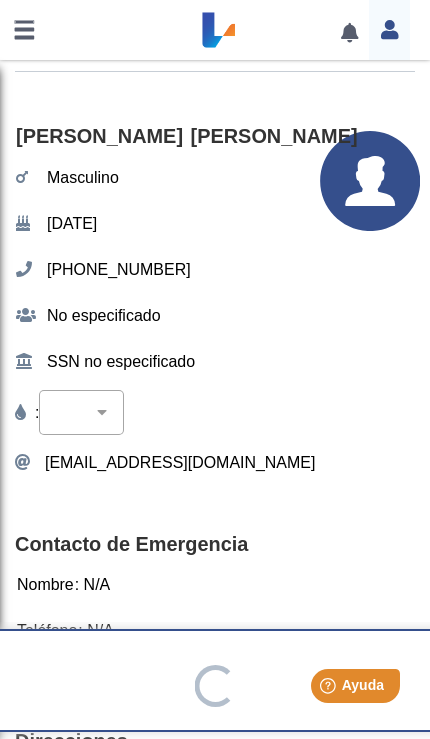 click on "A+ A- B+ B- O+ O- AB+ AB-" 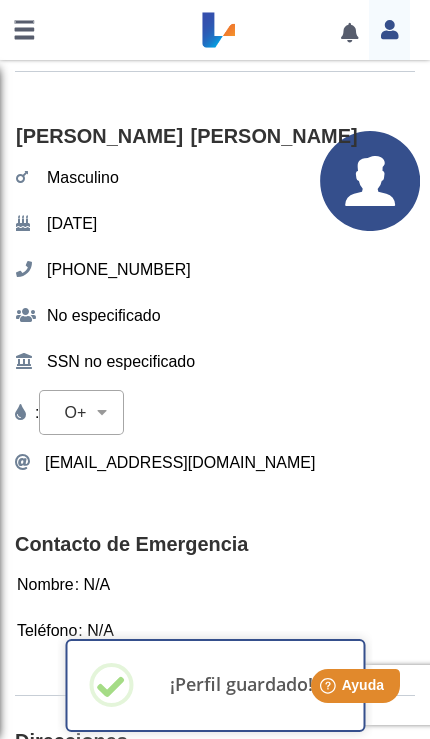 select on "O+" 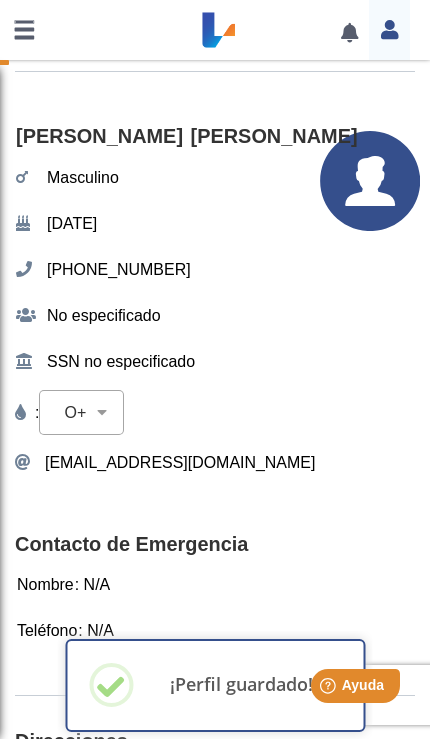 select 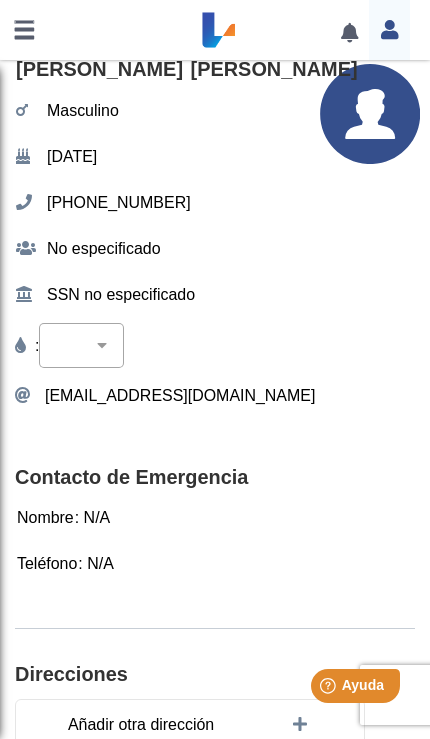 scroll, scrollTop: 133, scrollLeft: 0, axis: vertical 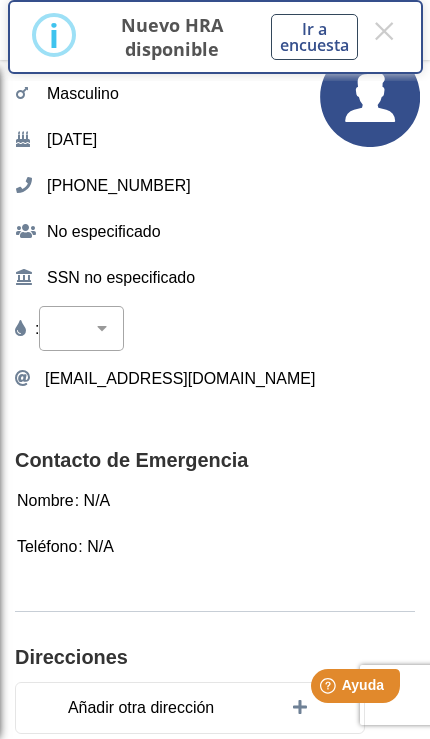 click on "×" at bounding box center (384, 31) 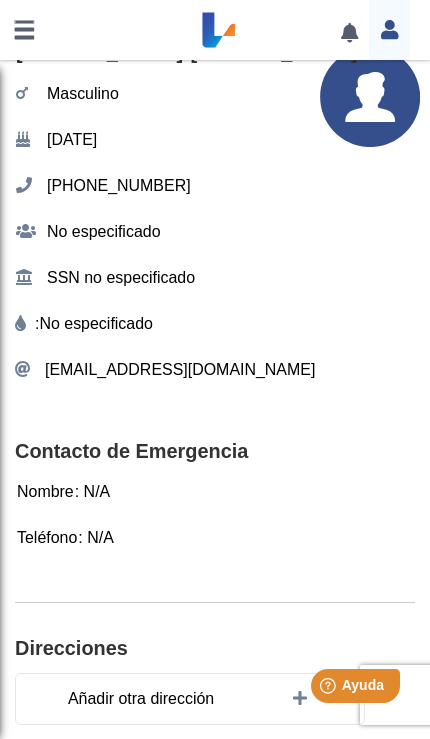 click 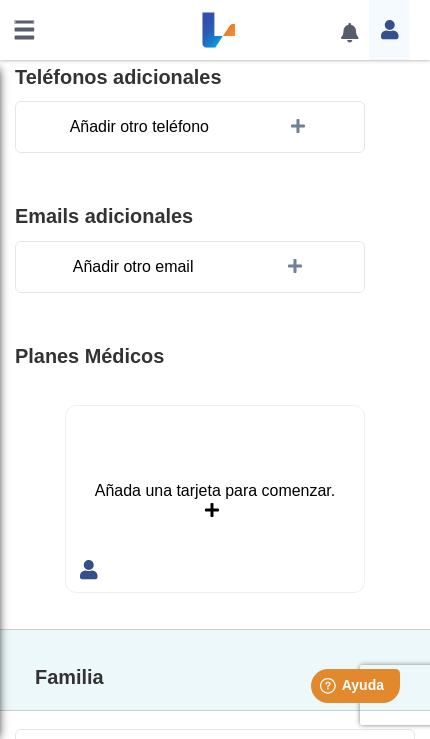 scroll, scrollTop: 702, scrollLeft: 0, axis: vertical 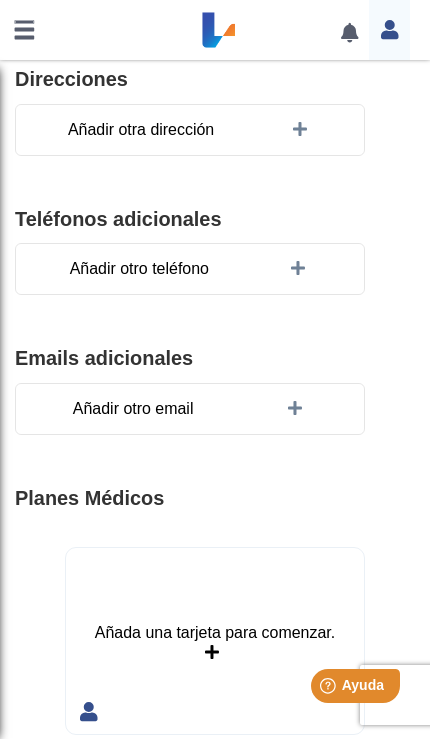 click on "Añadir otro email" 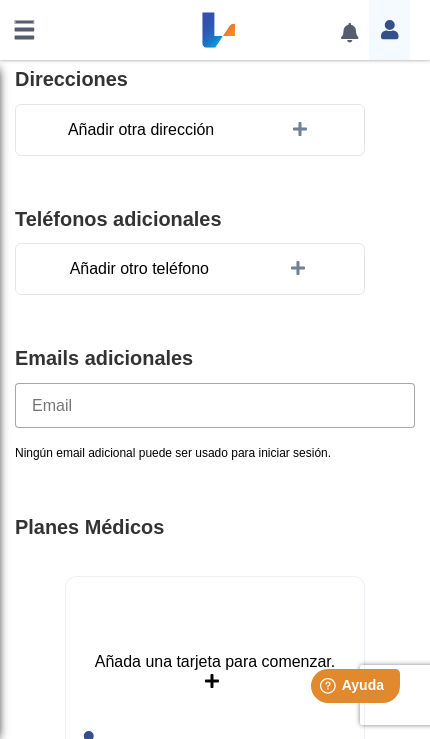 click 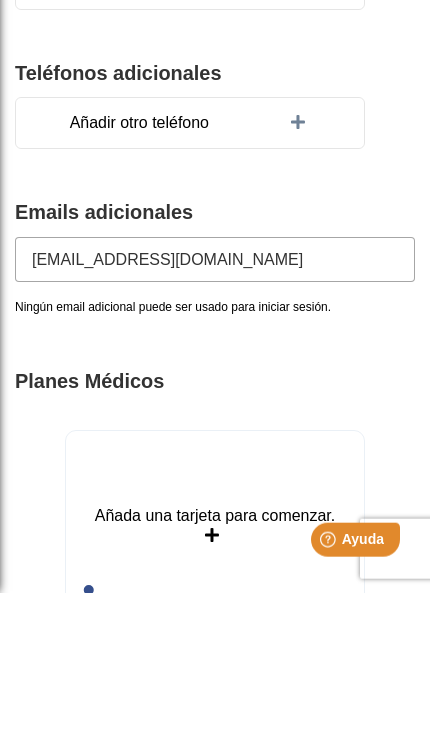 type on "[EMAIL_ADDRESS][DOMAIN_NAME]" 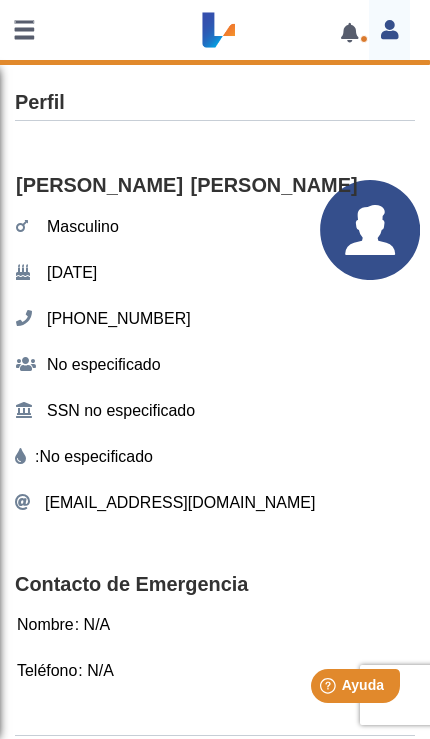 scroll, scrollTop: 0, scrollLeft: 0, axis: both 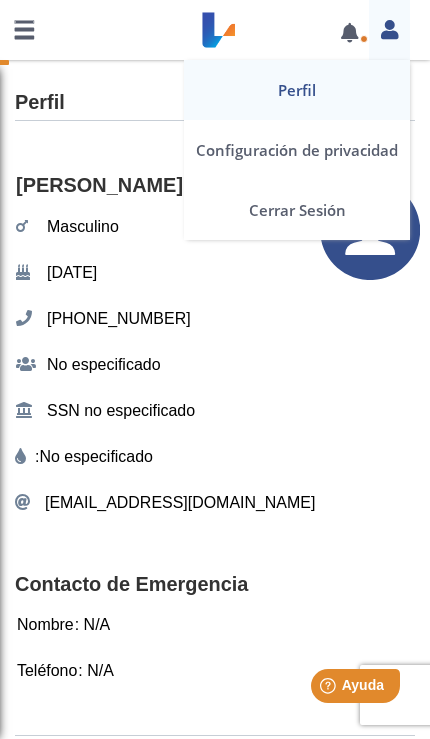 click at bounding box center [389, 27] 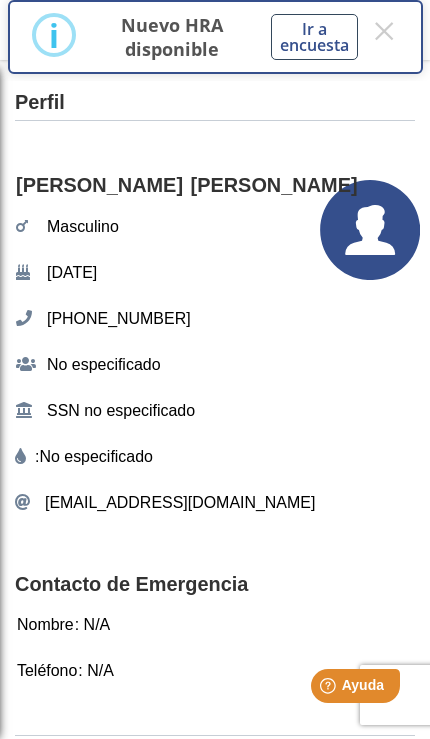 click on "Ir a encuesta" at bounding box center [314, 37] 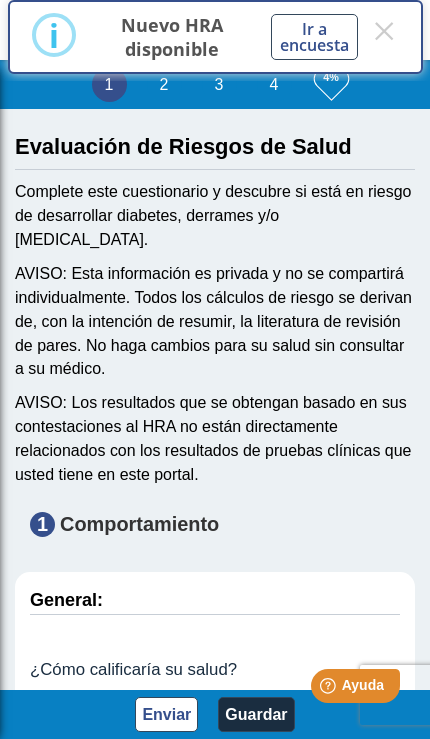 scroll, scrollTop: 5, scrollLeft: 0, axis: vertical 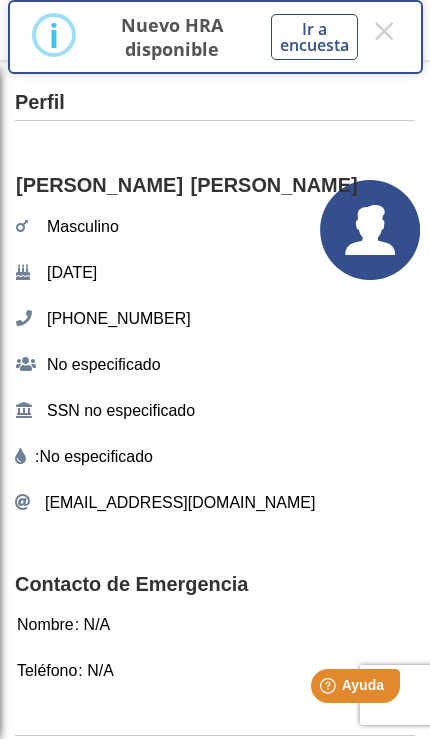 click on "×" at bounding box center [384, 31] 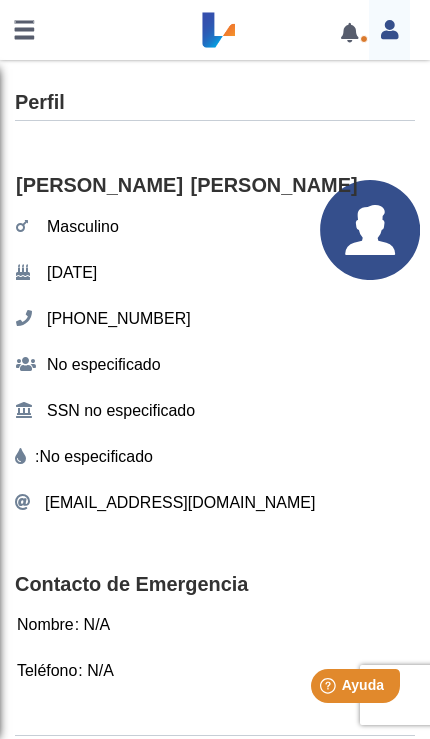 click at bounding box center (349, 32) 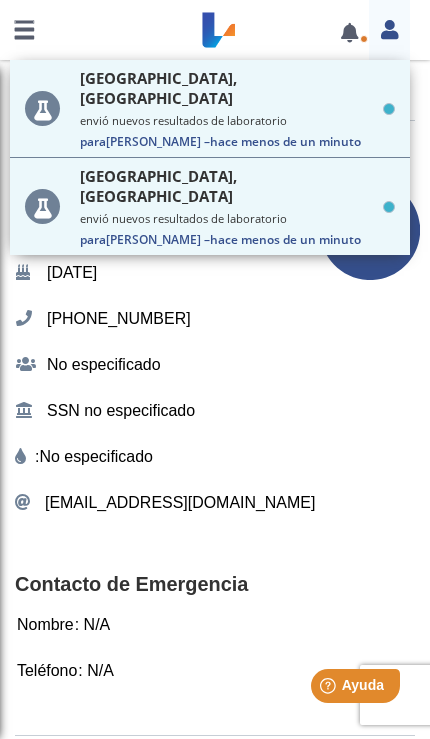click on "envió nuevos resultados de laboratorio" at bounding box center [237, 120] 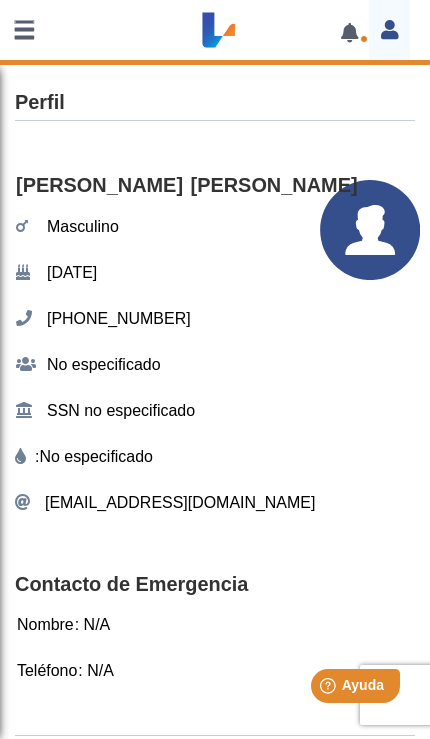 scroll, scrollTop: 0, scrollLeft: 0, axis: both 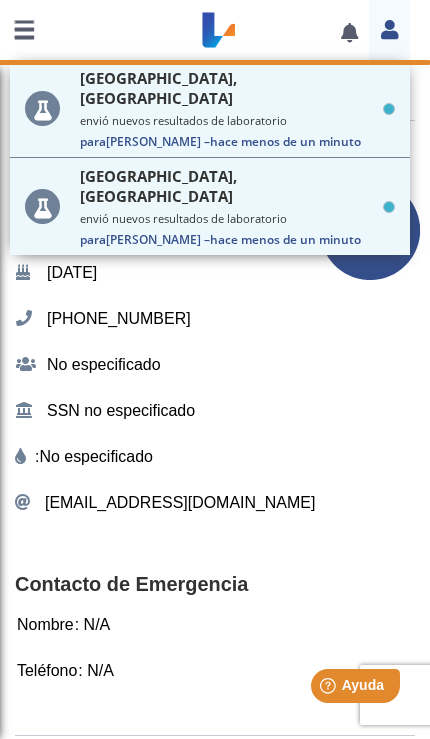 click on "envió nuevos resultados de laboratorio" at bounding box center [237, 218] 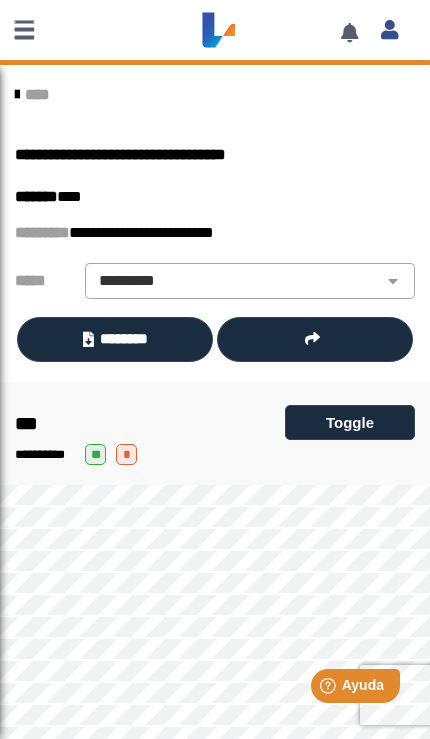 click at bounding box center [24, 30] 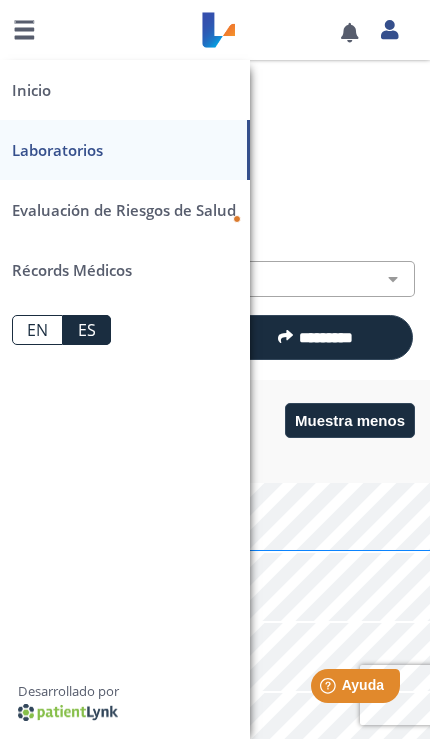 click on "Laboratorios" at bounding box center (125, 150) 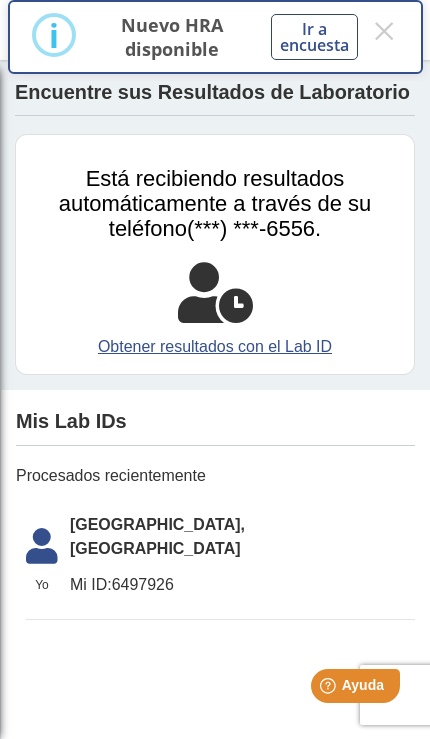 scroll, scrollTop: 0, scrollLeft: 0, axis: both 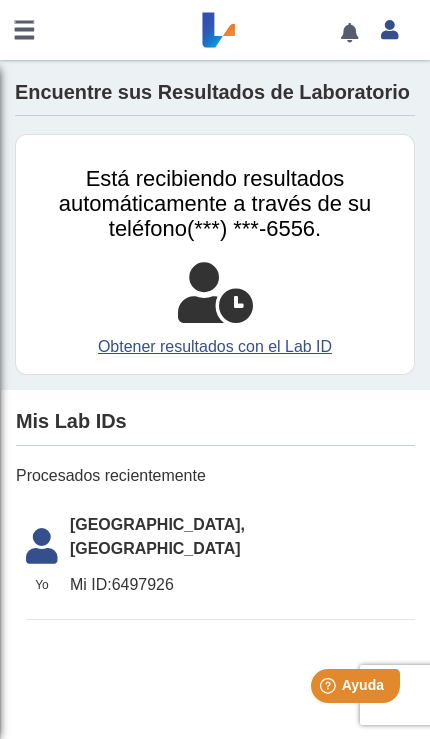 click on "Mi ID:  6497926" 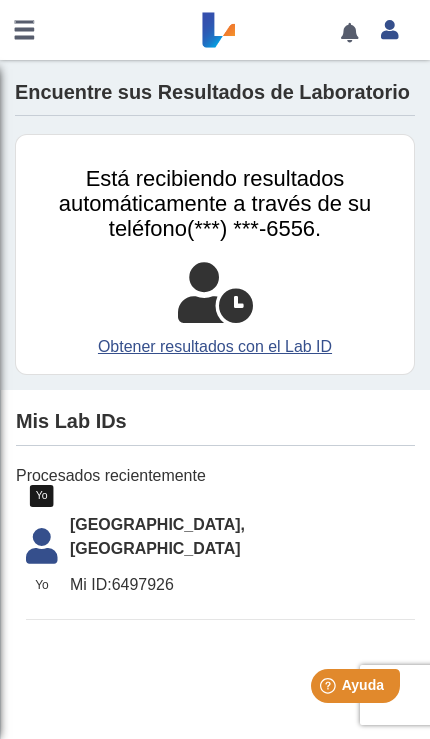 click 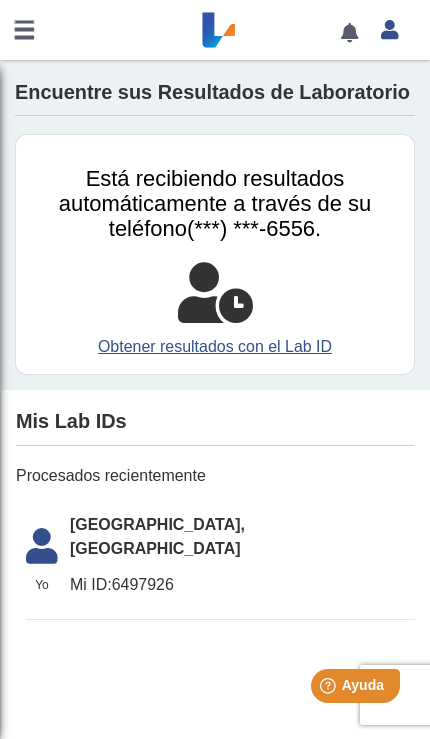 click on "Mi ID:  6497926" 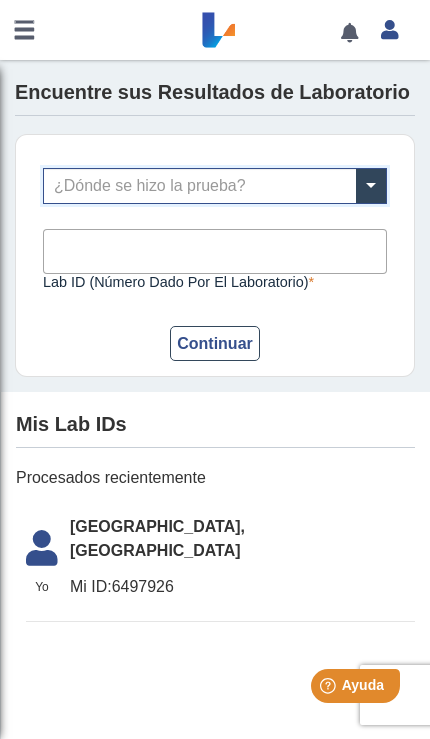 click at bounding box center [24, 30] 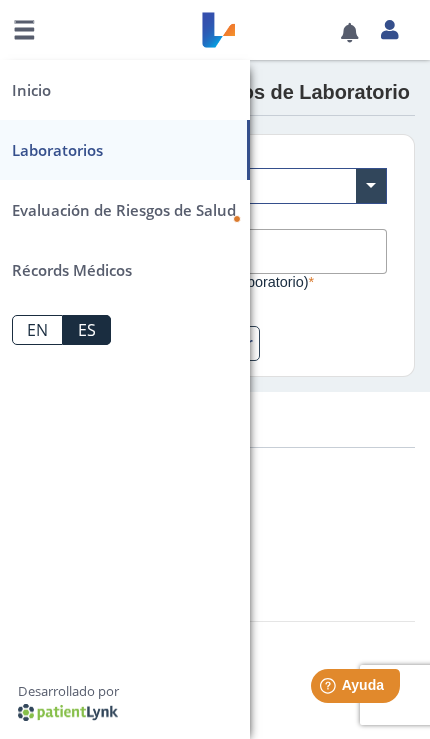 click on "Inicio" at bounding box center [125, 90] 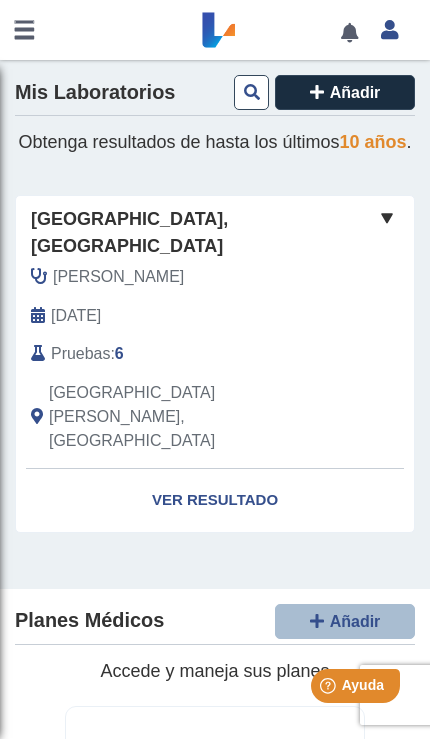 scroll, scrollTop: 0, scrollLeft: 0, axis: both 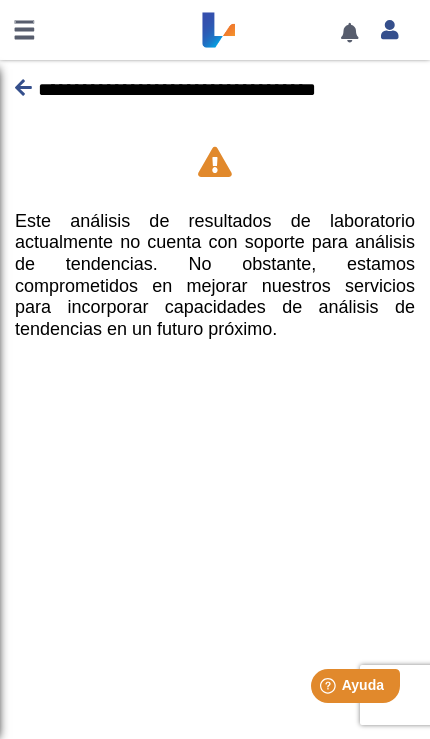 click at bounding box center (23, 87) 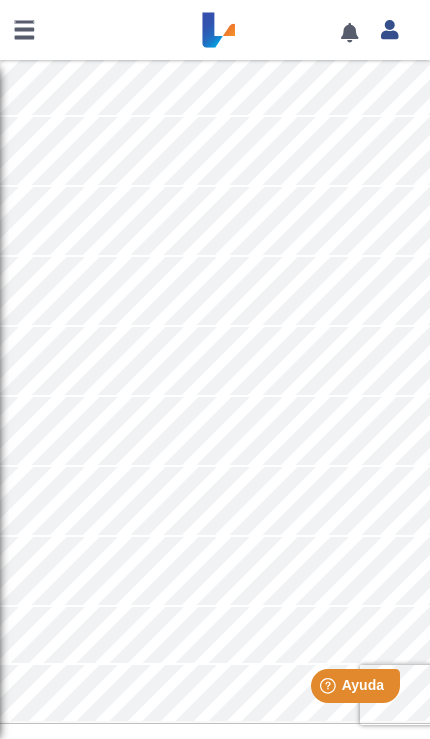 scroll, scrollTop: 5008, scrollLeft: 0, axis: vertical 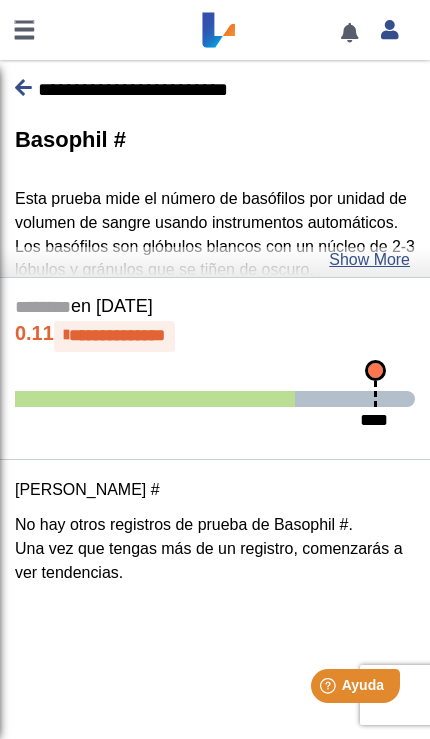 click on "Show More" 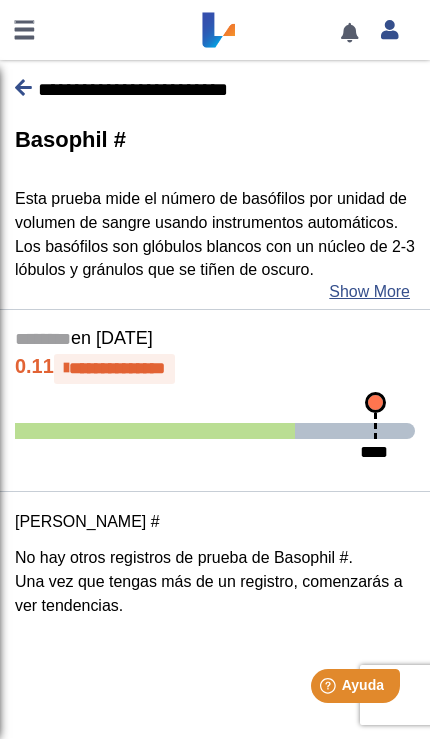 click on "Show More" 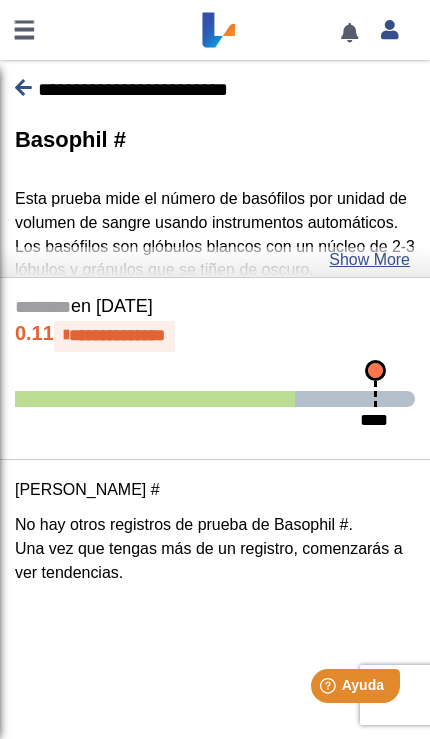 click at bounding box center [23, 87] 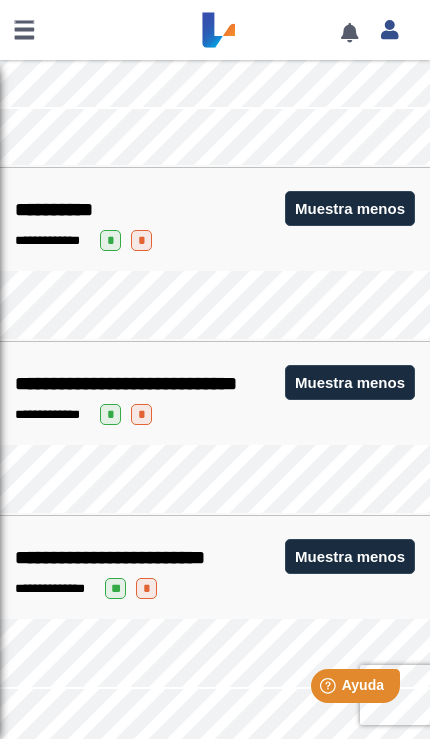scroll, scrollTop: 3522, scrollLeft: 0, axis: vertical 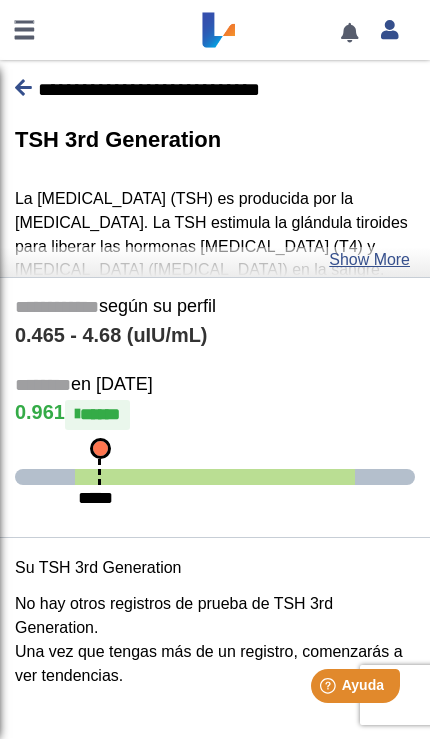 click at bounding box center (23, 87) 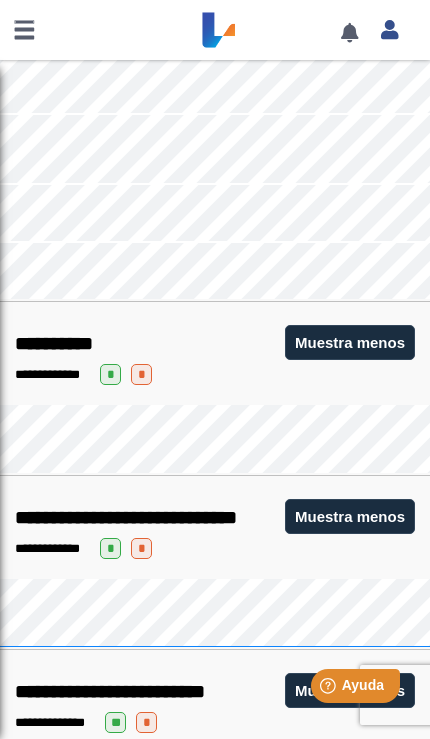 scroll, scrollTop: 3388, scrollLeft: 0, axis: vertical 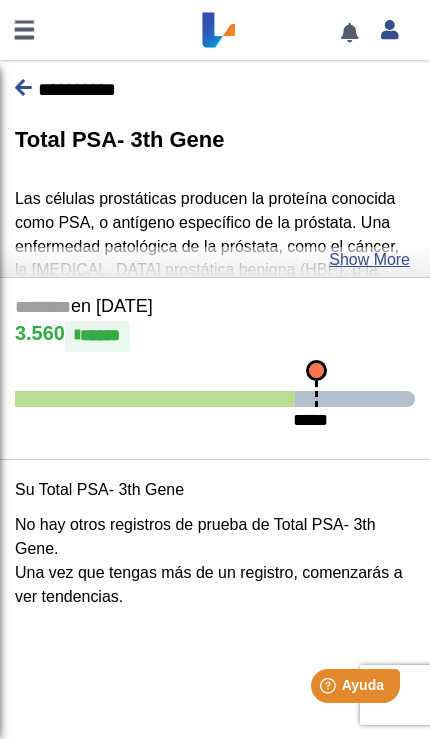click on "Show More" 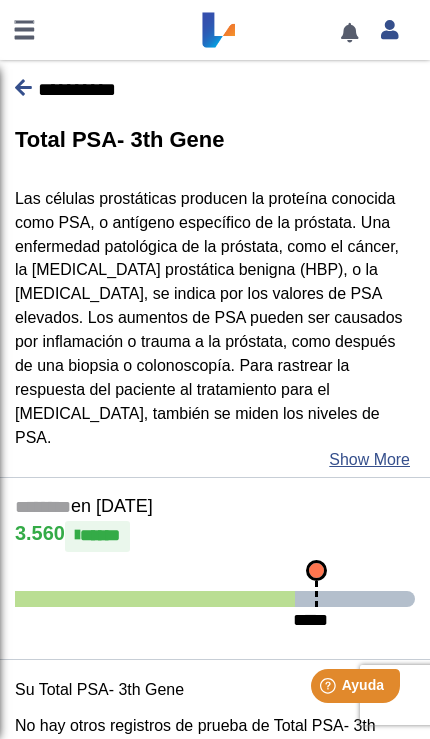click on "**********" at bounding box center (215, 90) 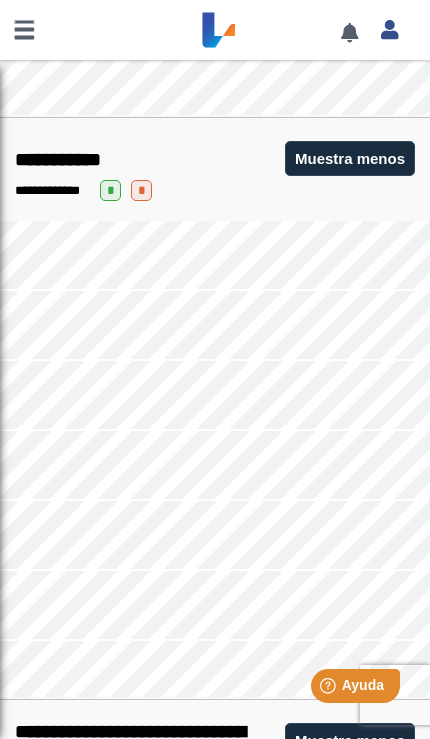 scroll, scrollTop: 1647, scrollLeft: 0, axis: vertical 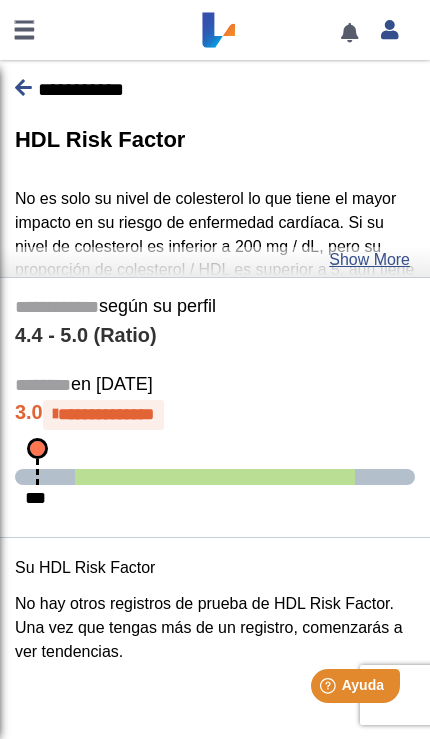 click on "Show More" 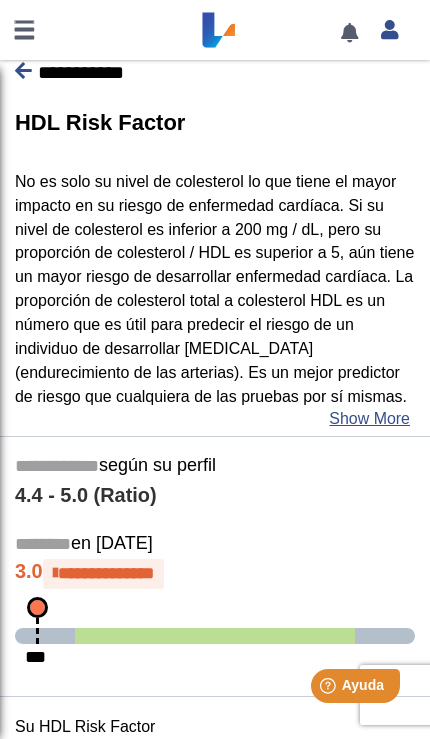 scroll, scrollTop: 19, scrollLeft: 0, axis: vertical 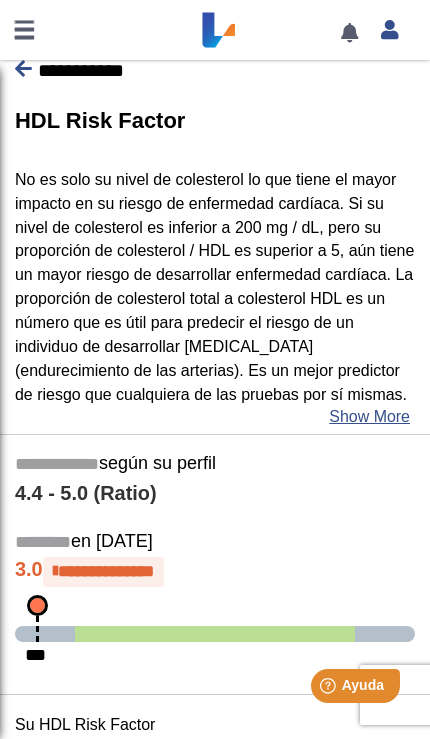 click at bounding box center (23, 68) 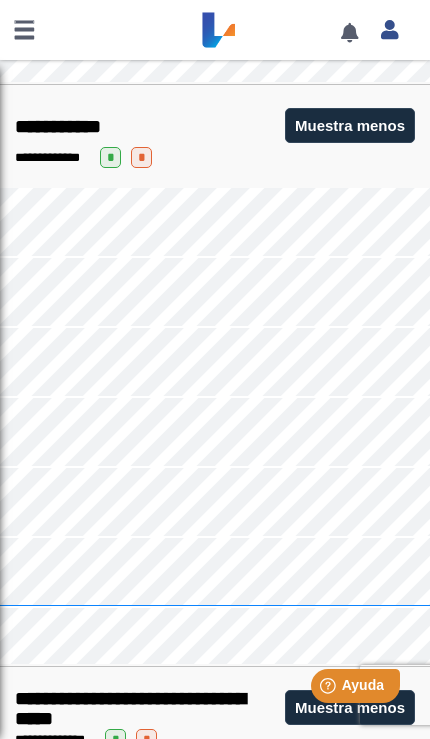 scroll, scrollTop: 0, scrollLeft: 0, axis: both 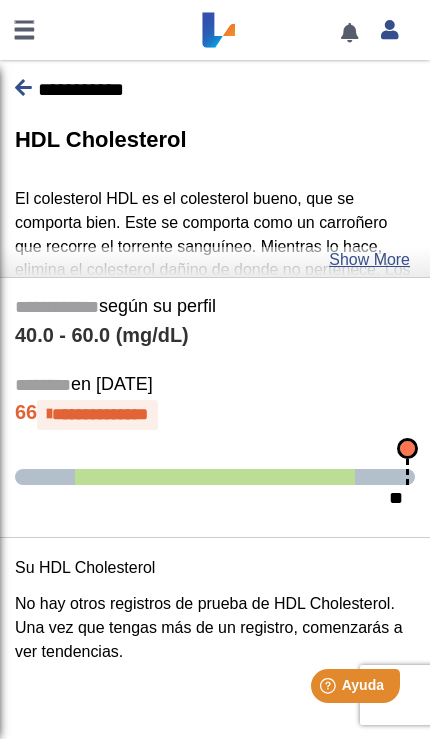 click on "Show More" 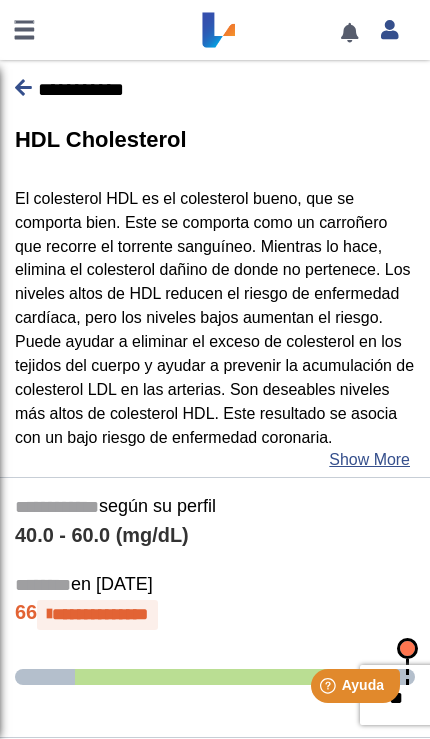 scroll, scrollTop: 0, scrollLeft: 0, axis: both 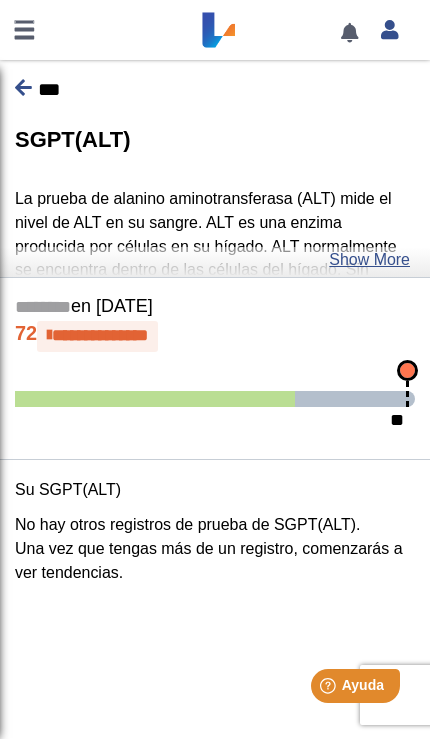 click on "Show More" 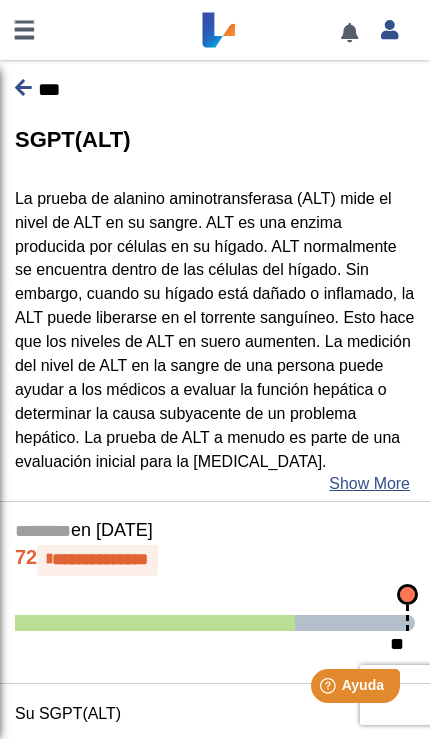 scroll, scrollTop: 0, scrollLeft: 0, axis: both 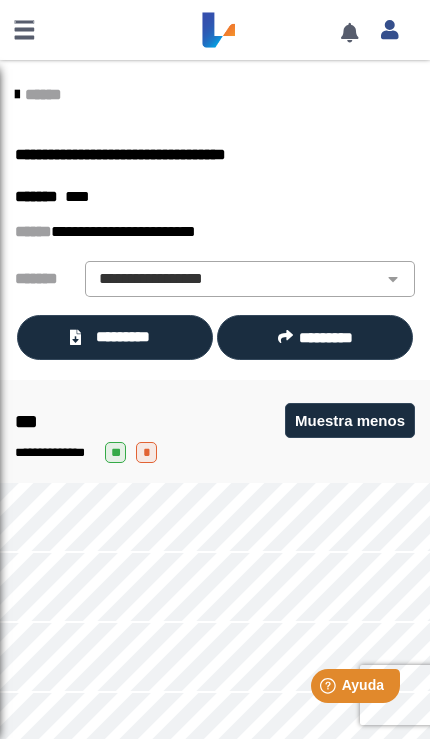 click on "*" 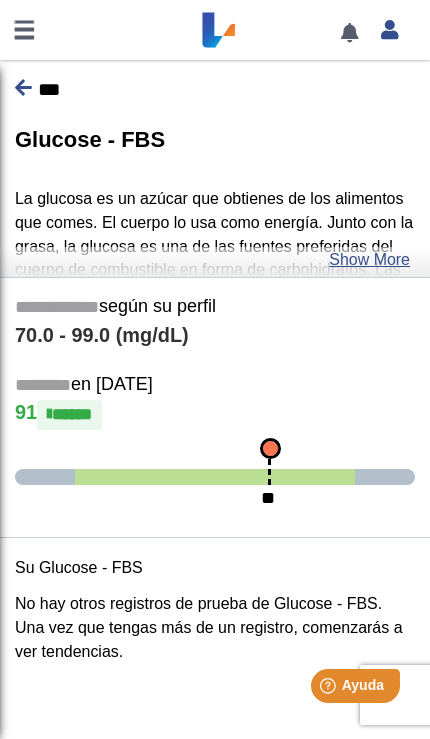 click on "Show More" 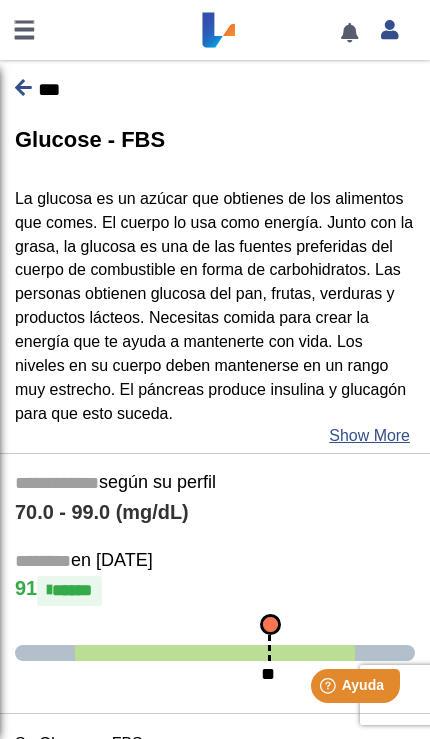 click on "***" at bounding box center [215, 90] 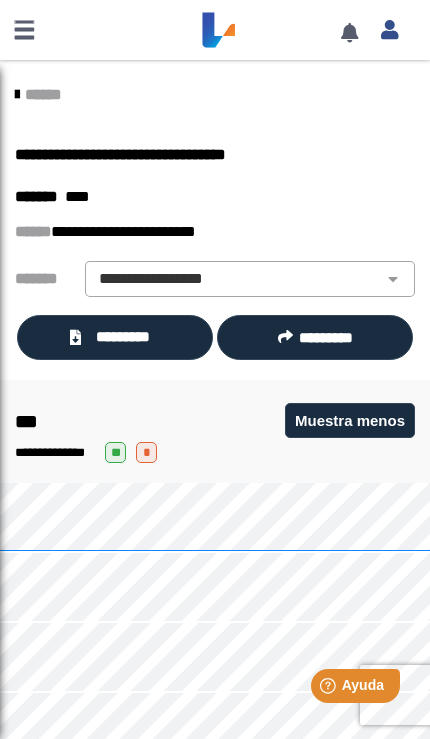 scroll, scrollTop: 0, scrollLeft: 0, axis: both 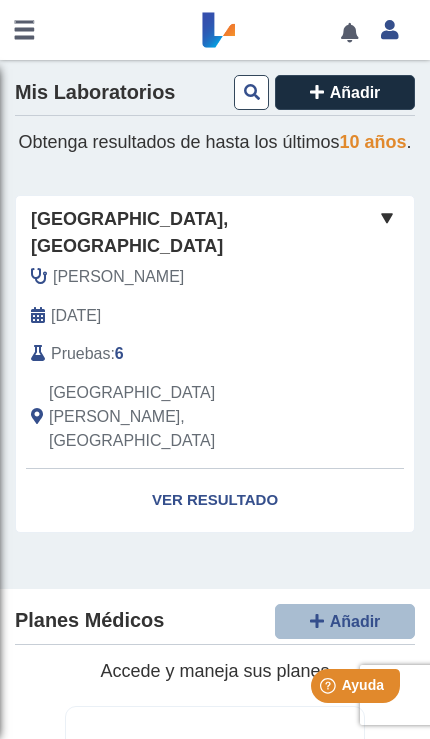 click on "Ver Resultado" 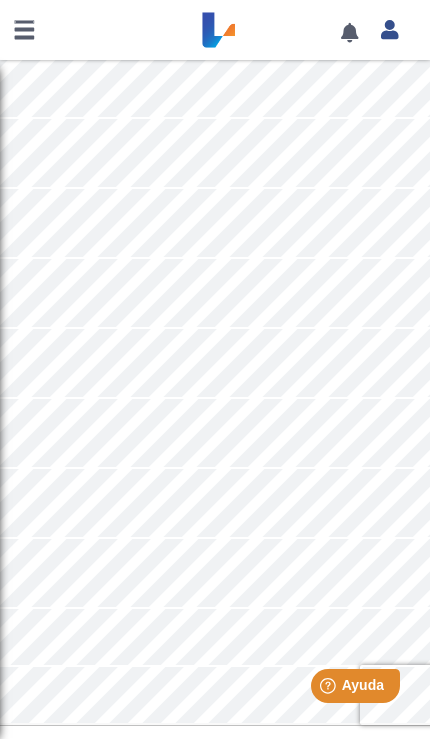 scroll, scrollTop: 4521, scrollLeft: 0, axis: vertical 